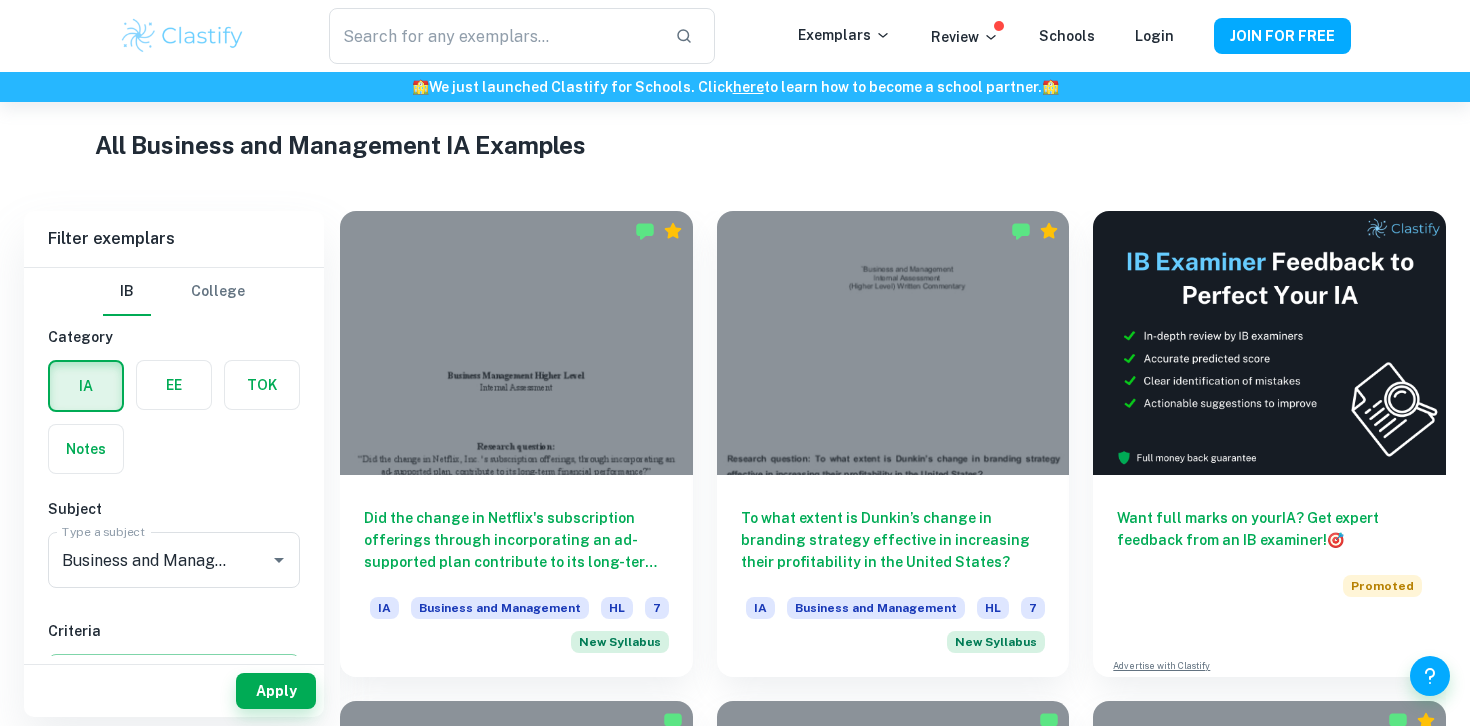scroll, scrollTop: 466, scrollLeft: 0, axis: vertical 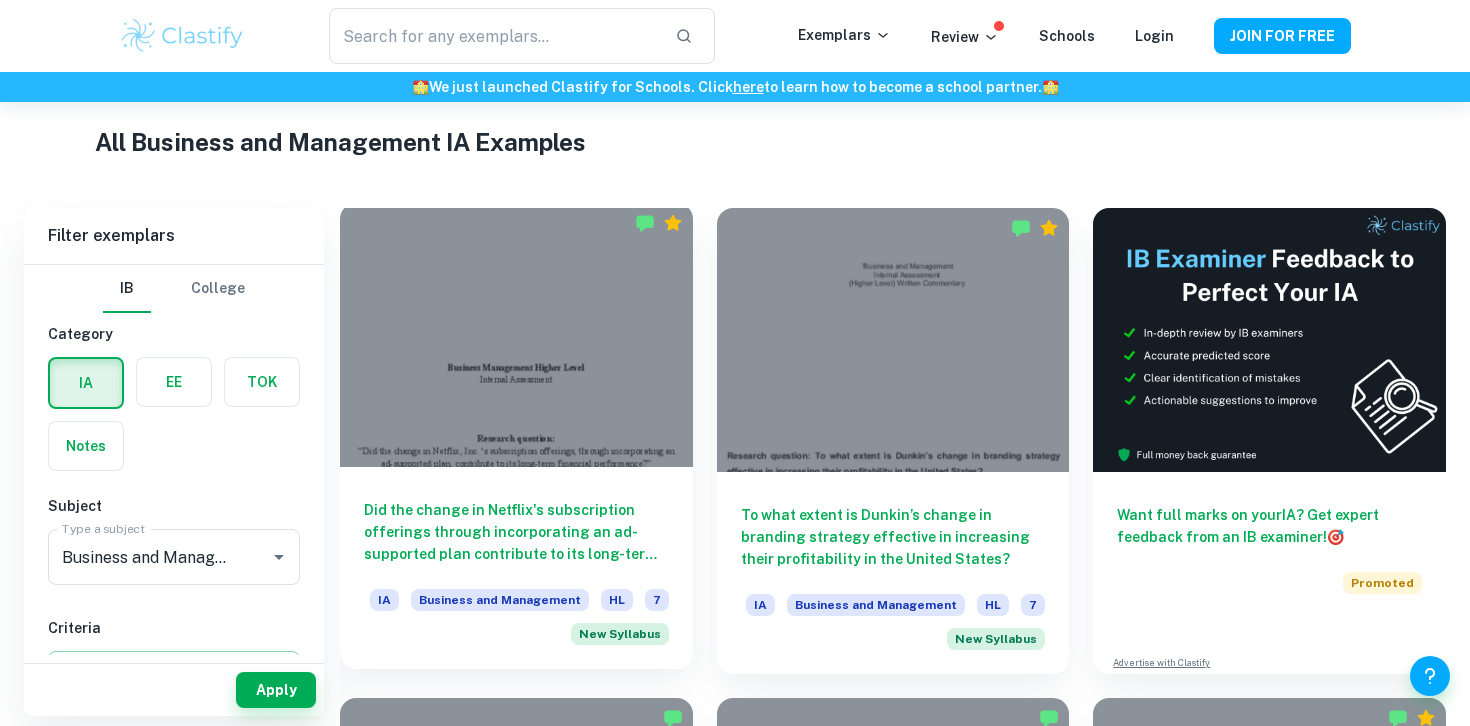 click at bounding box center [516, 335] 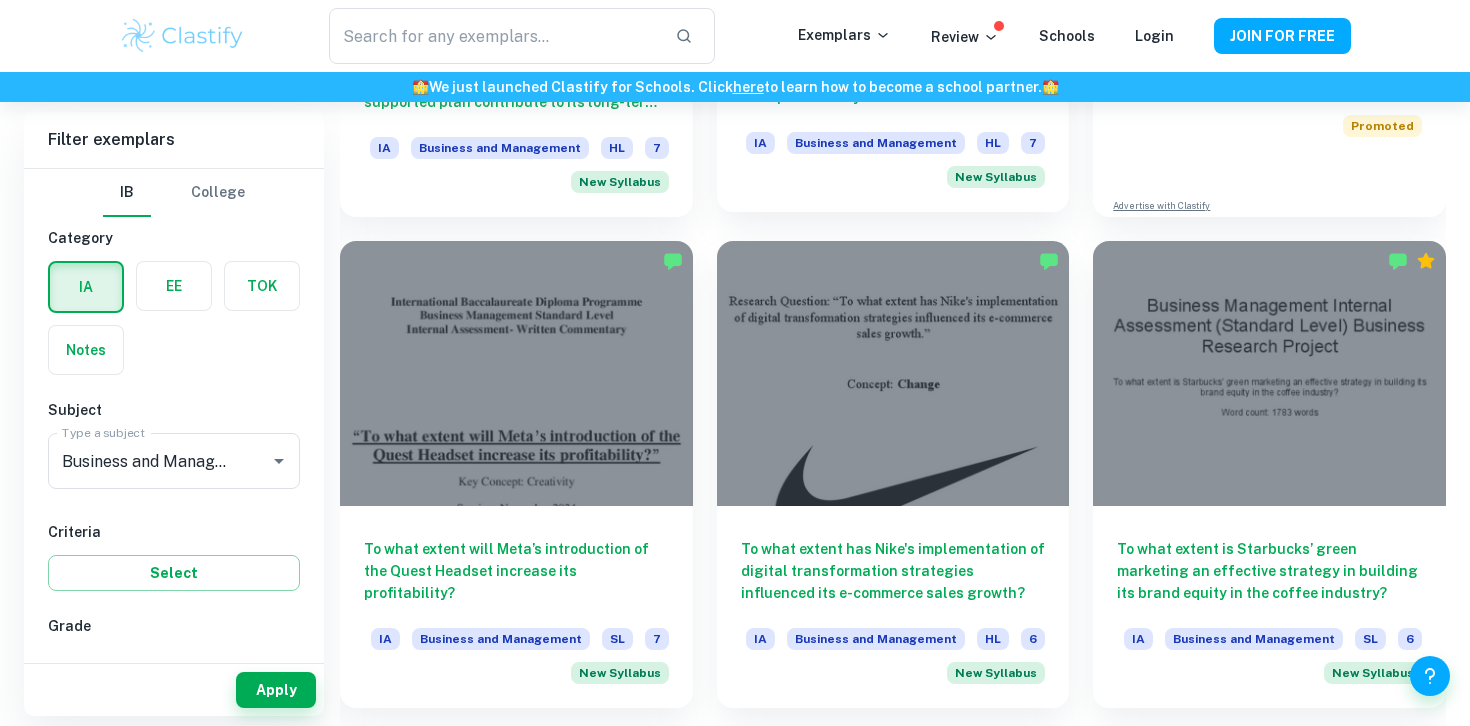 scroll, scrollTop: 924, scrollLeft: 0, axis: vertical 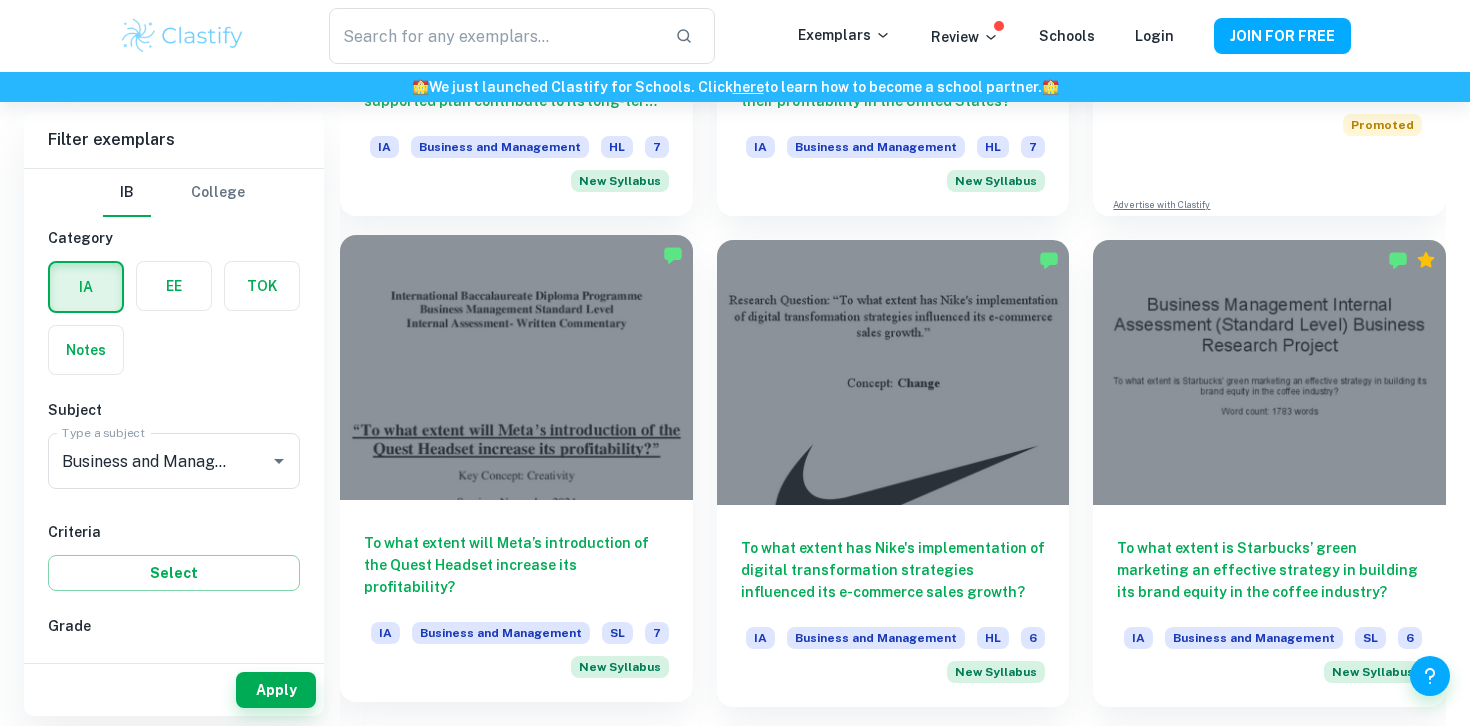 click at bounding box center (516, 367) 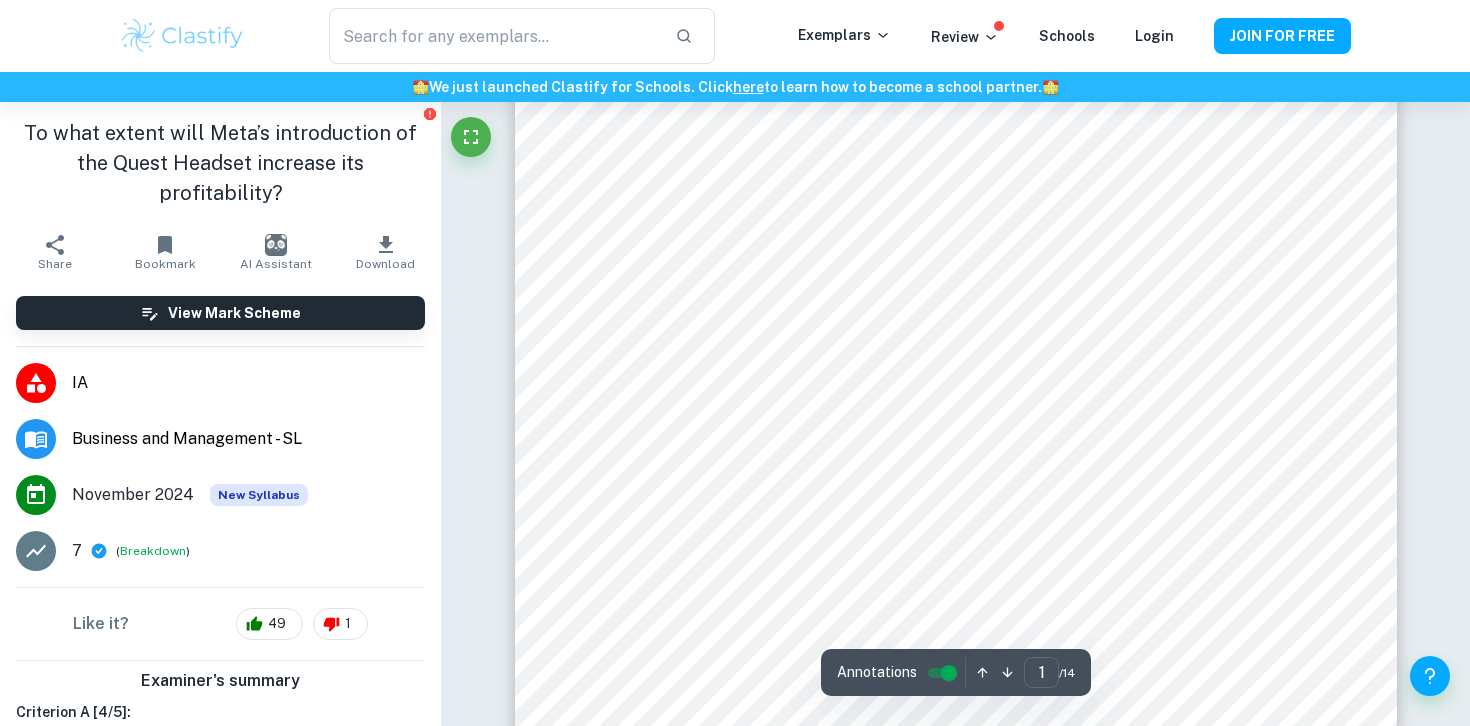 scroll, scrollTop: 338, scrollLeft: 0, axis: vertical 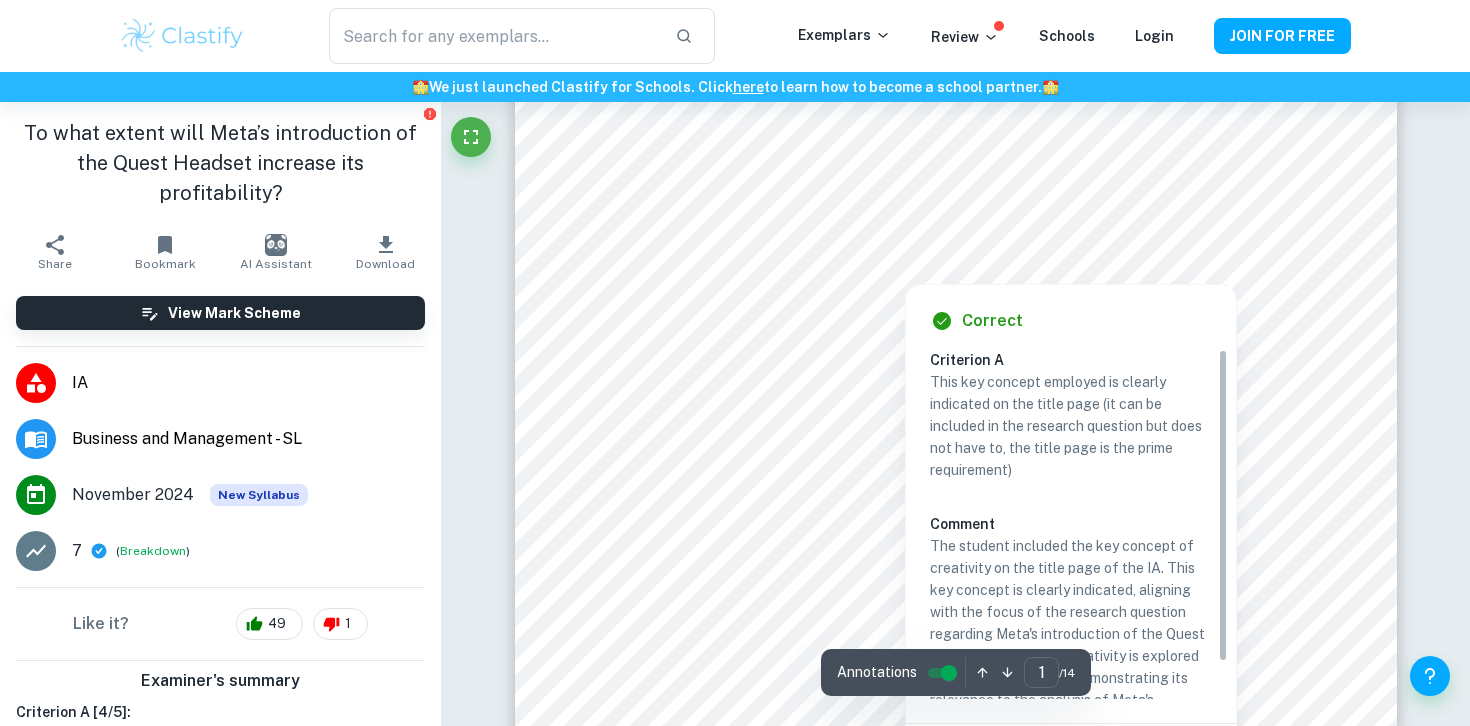 click at bounding box center [905, 265] 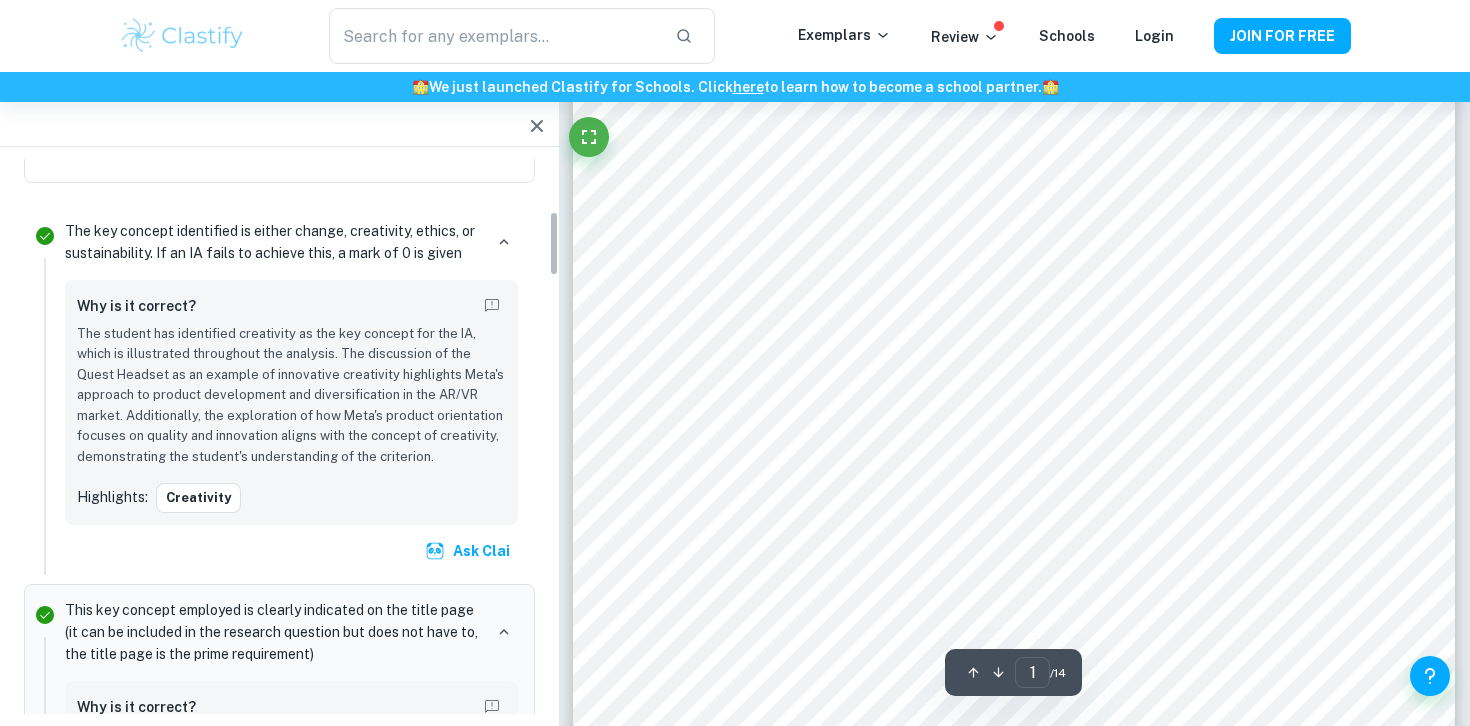 scroll, scrollTop: 385, scrollLeft: 0, axis: vertical 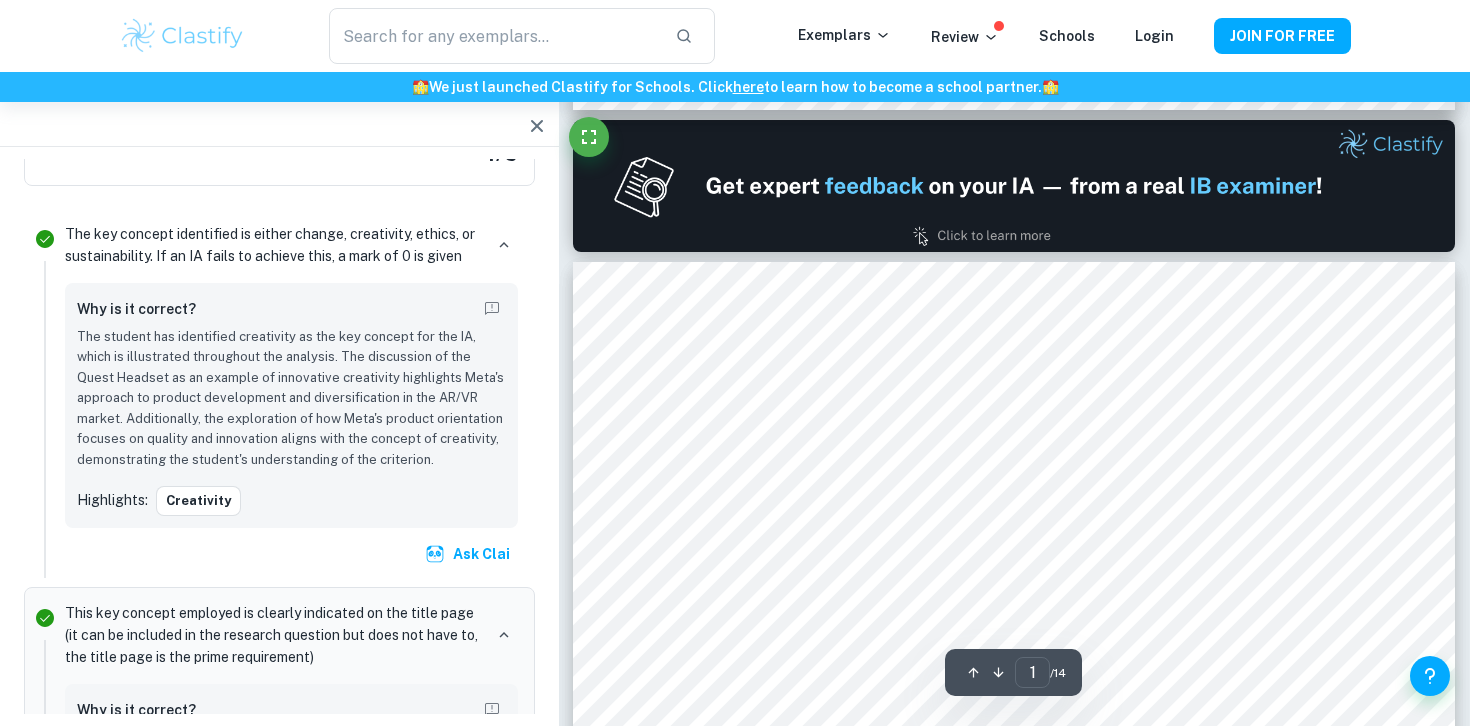 type on "2" 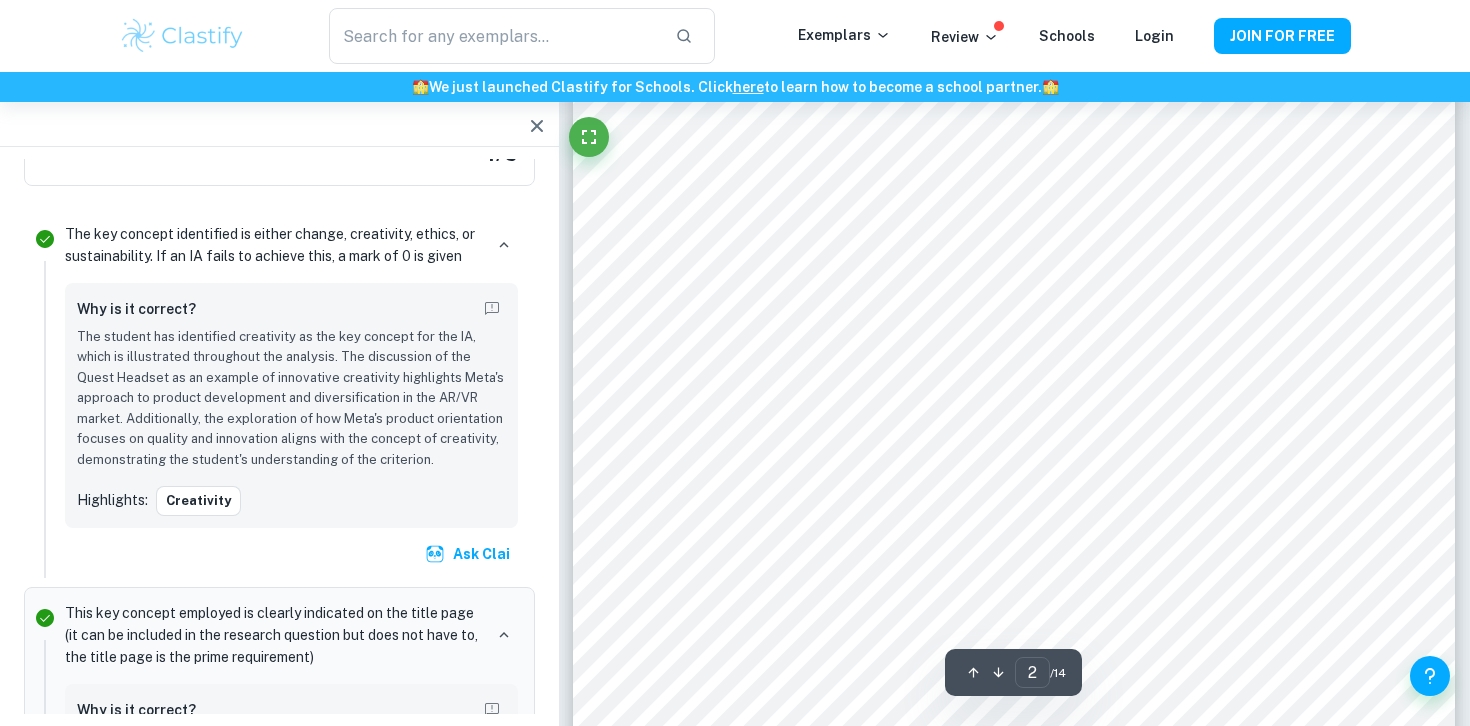 scroll, scrollTop: 1448, scrollLeft: 0, axis: vertical 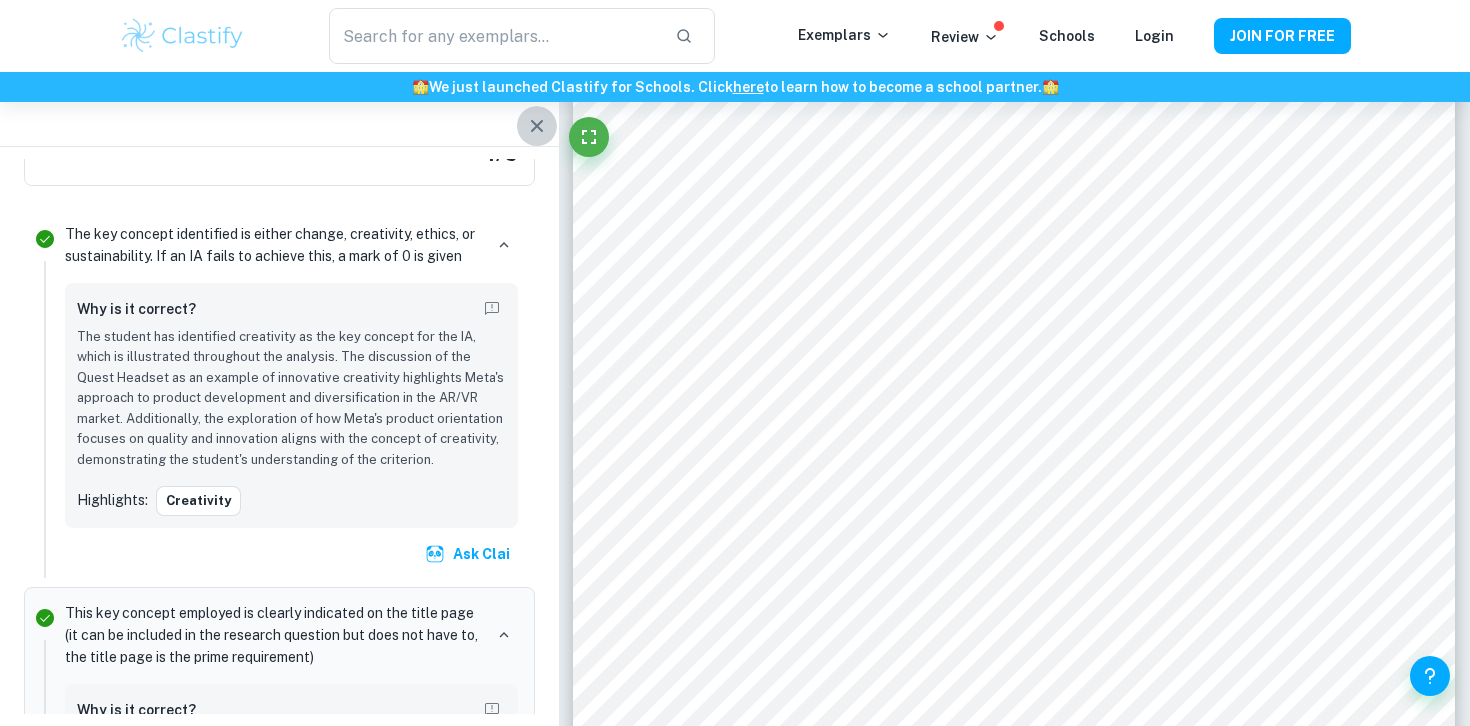 click 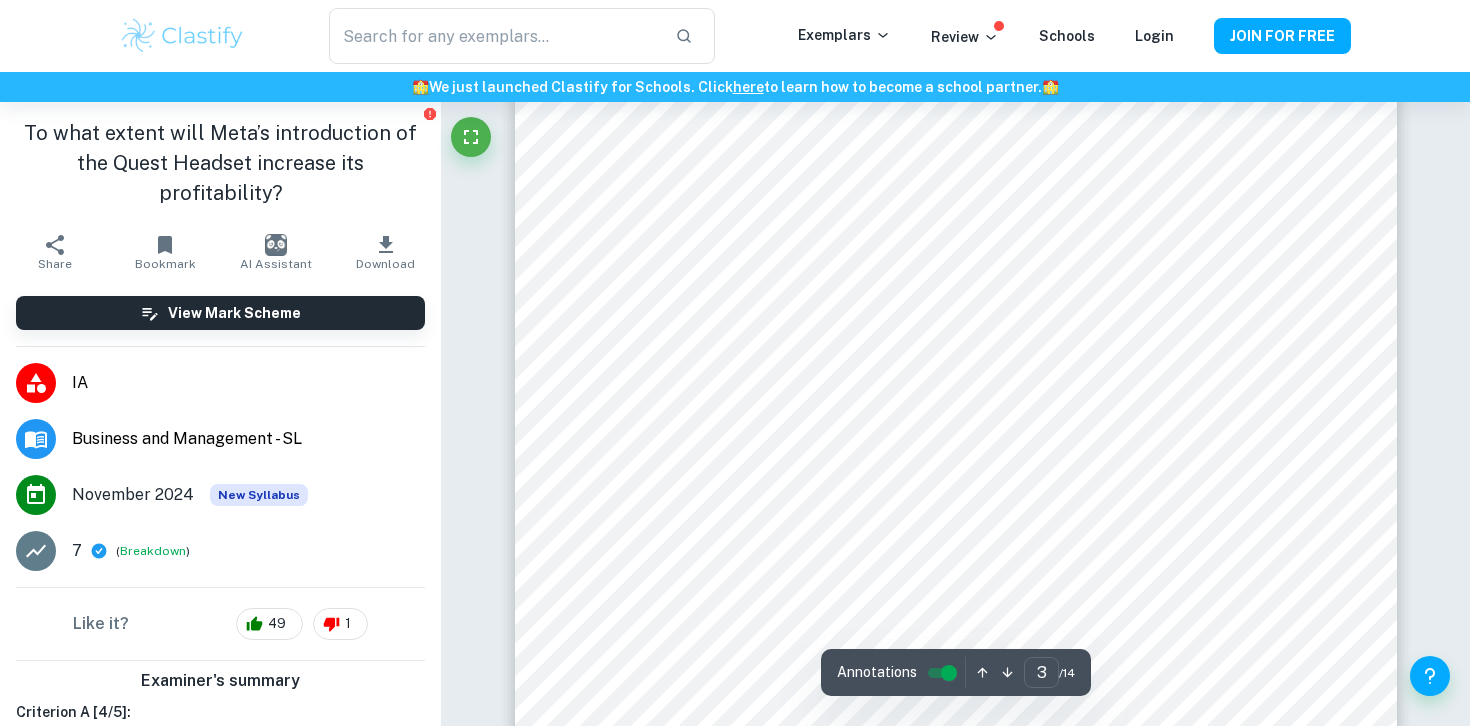 scroll, scrollTop: 3355, scrollLeft: 0, axis: vertical 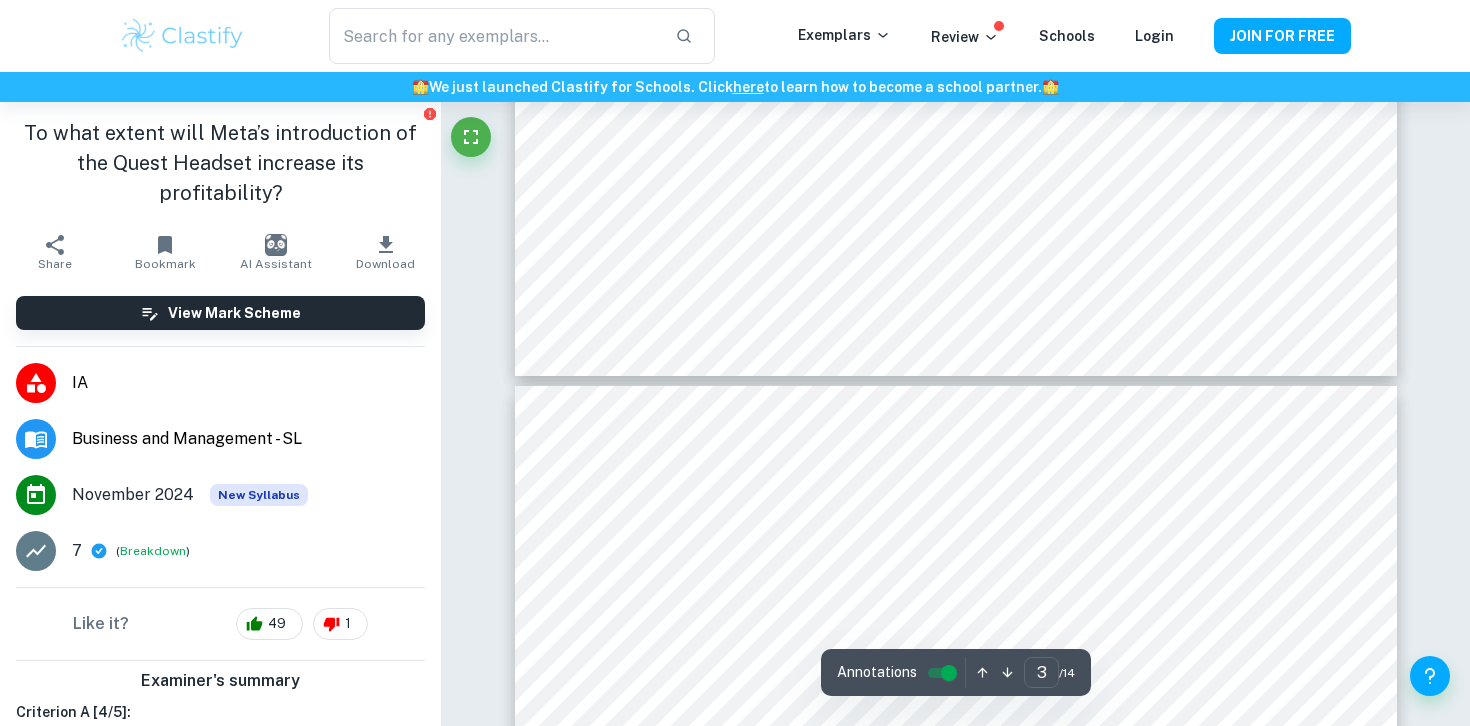type on "4" 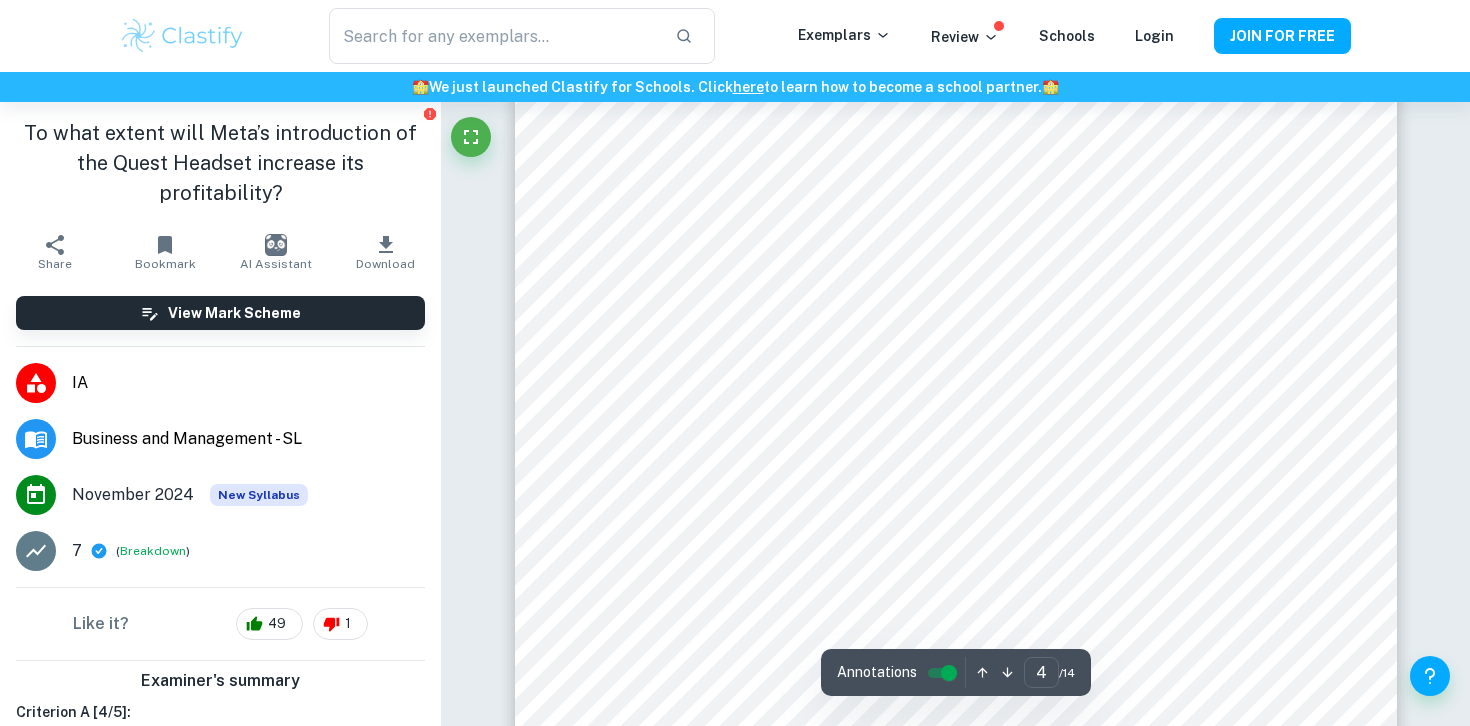 scroll, scrollTop: 4236, scrollLeft: 0, axis: vertical 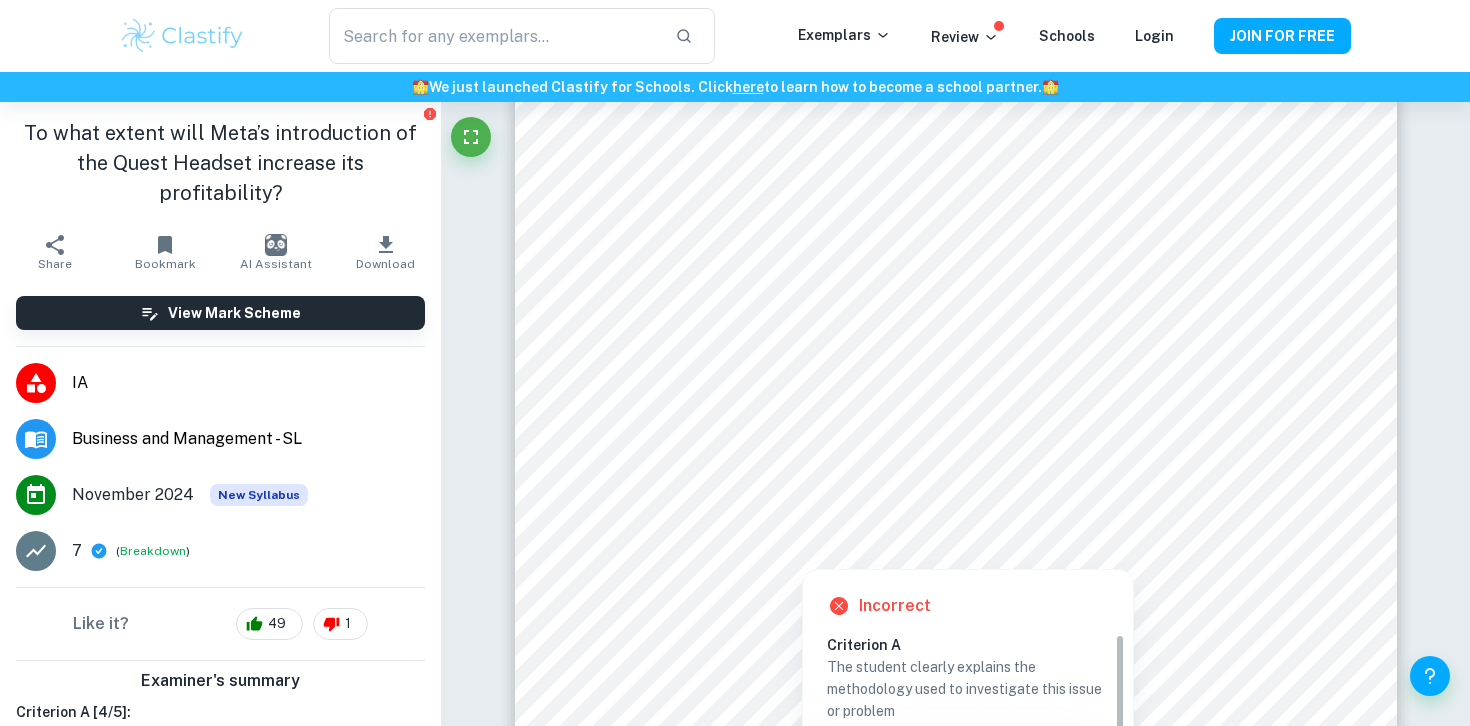 click at bounding box center (954, 513) 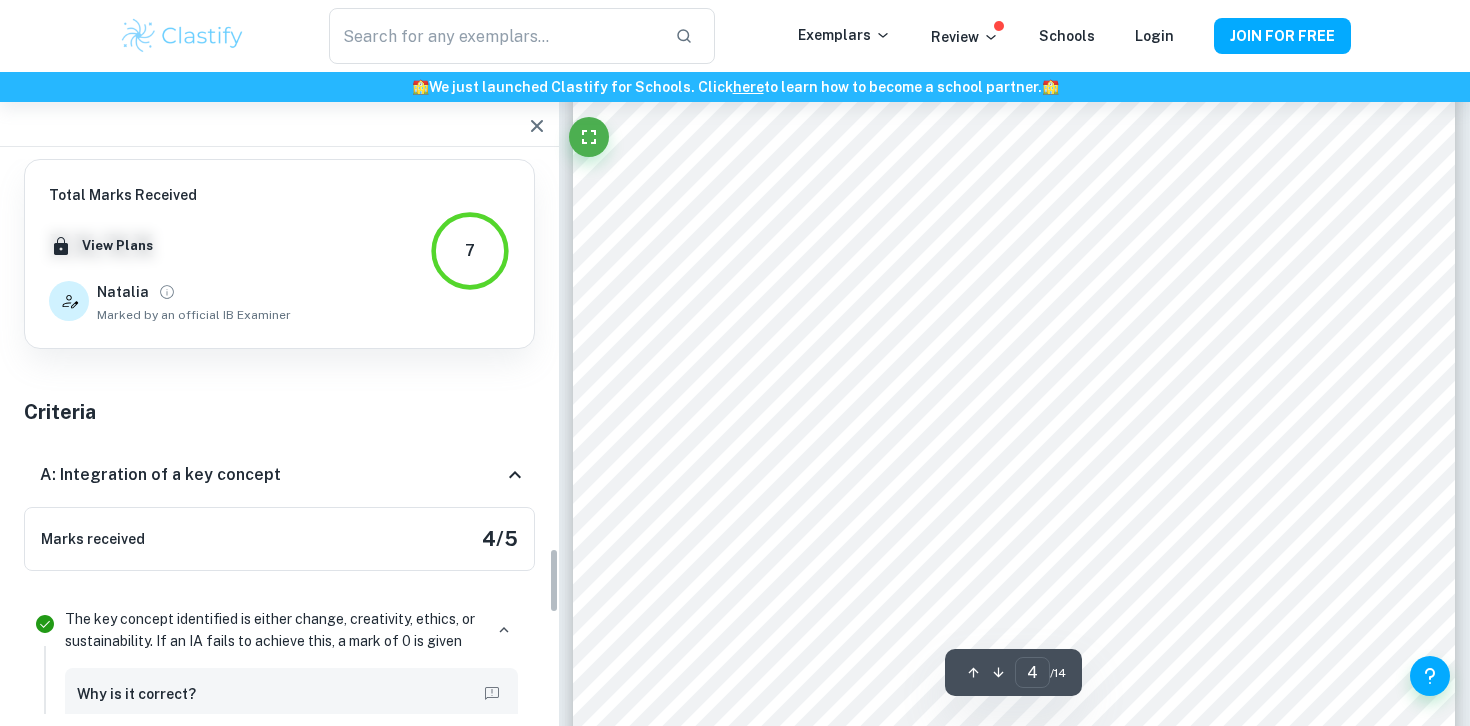 scroll, scrollTop: 3294, scrollLeft: 0, axis: vertical 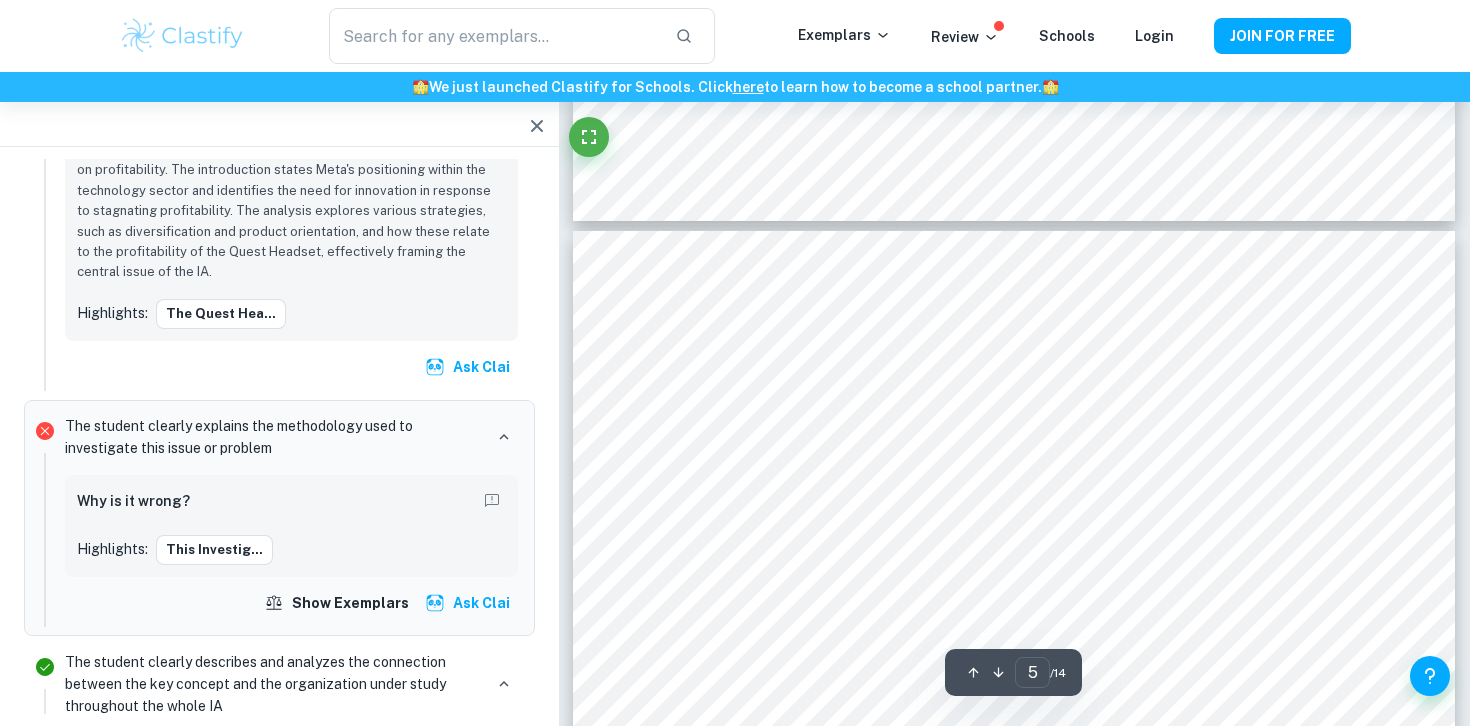 type on "6" 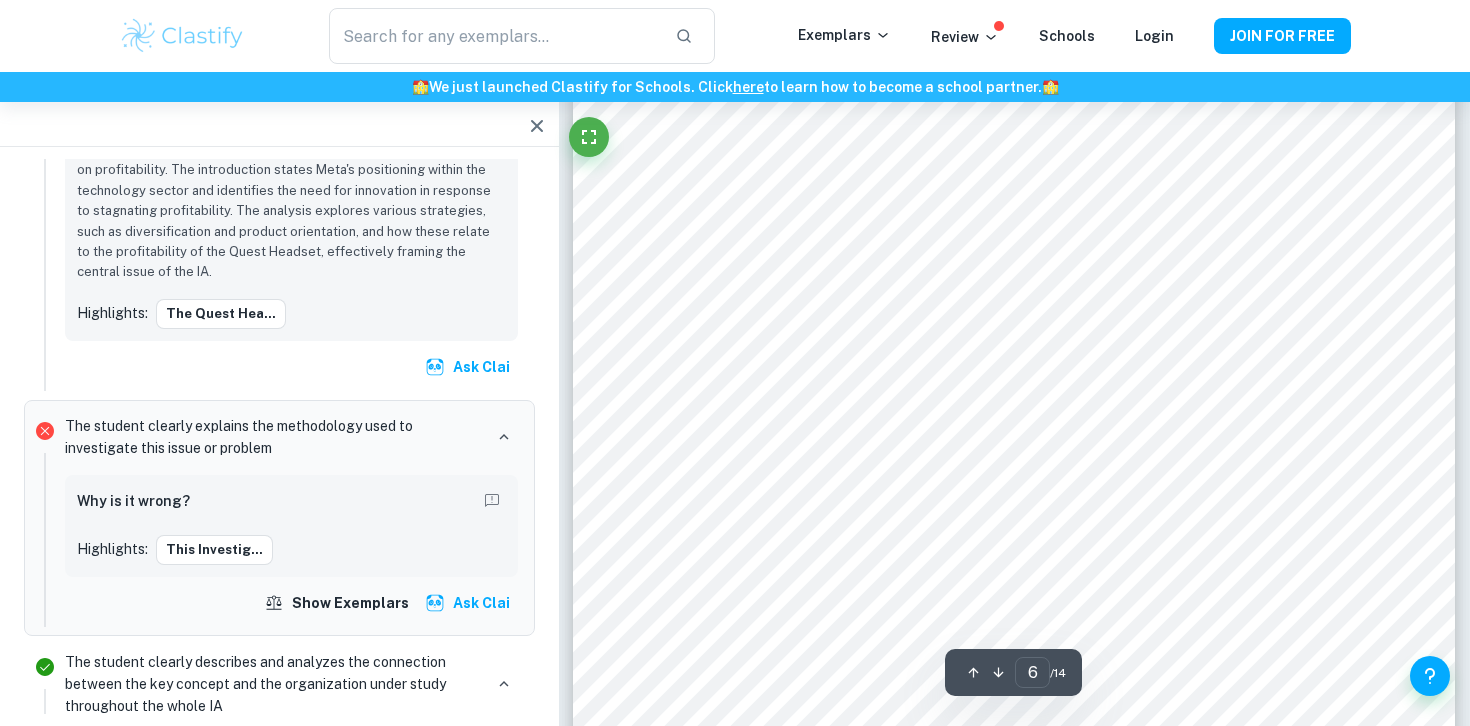 scroll, scrollTop: 6441, scrollLeft: 0, axis: vertical 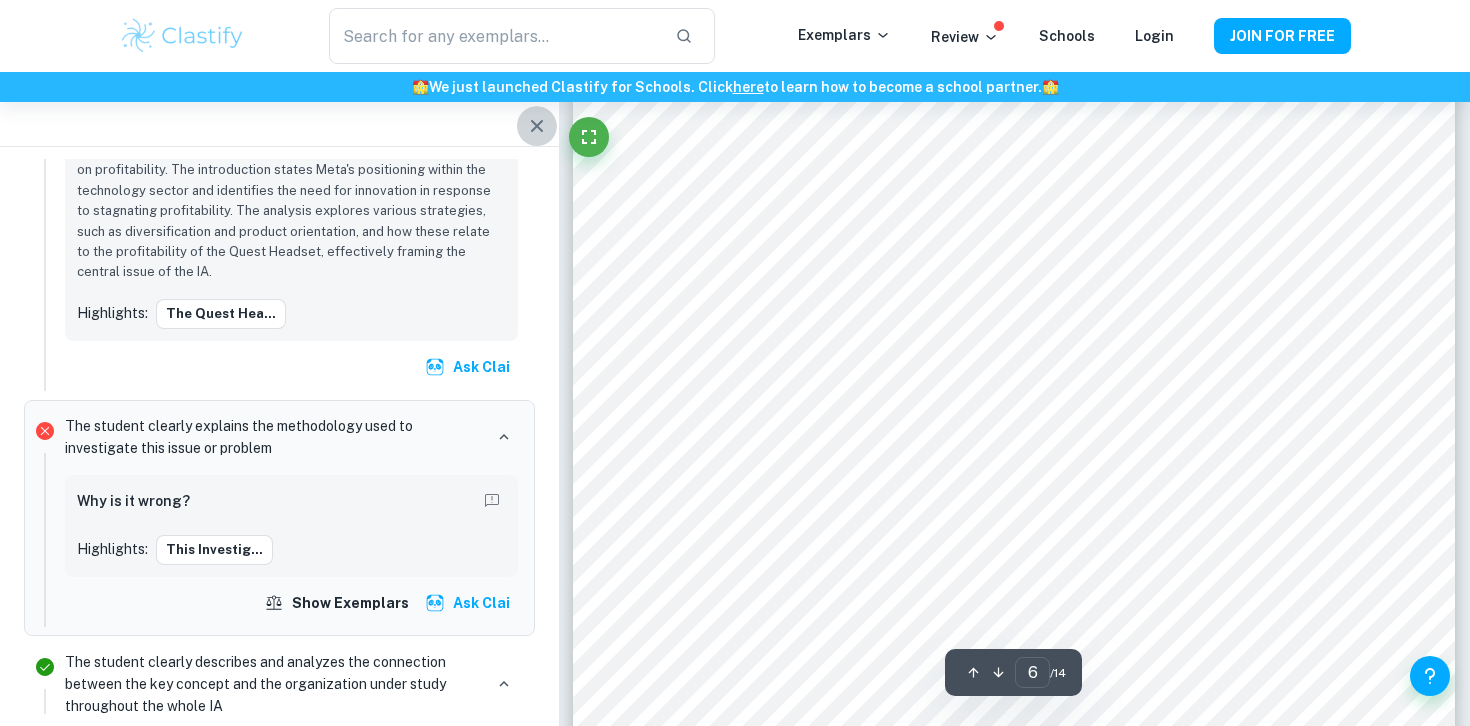 click 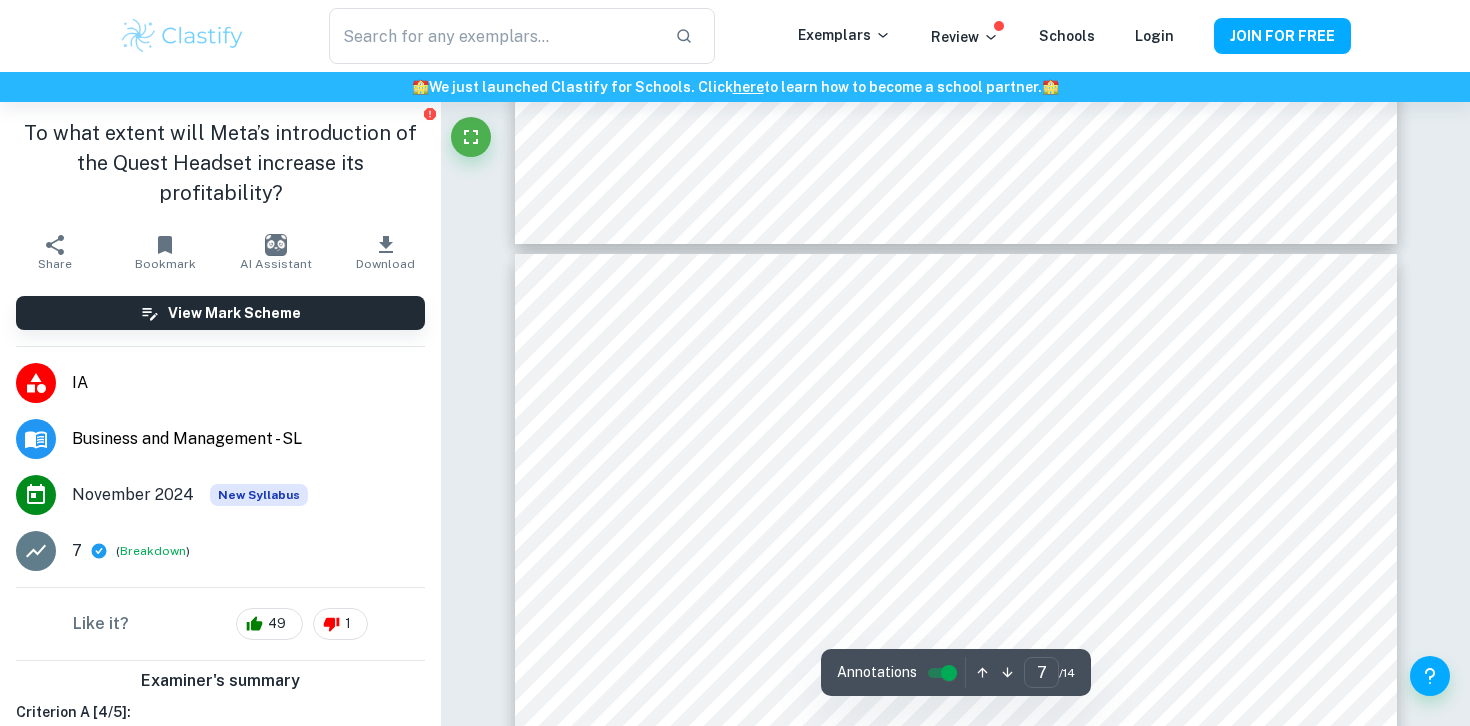 scroll, scrollTop: 7793, scrollLeft: 0, axis: vertical 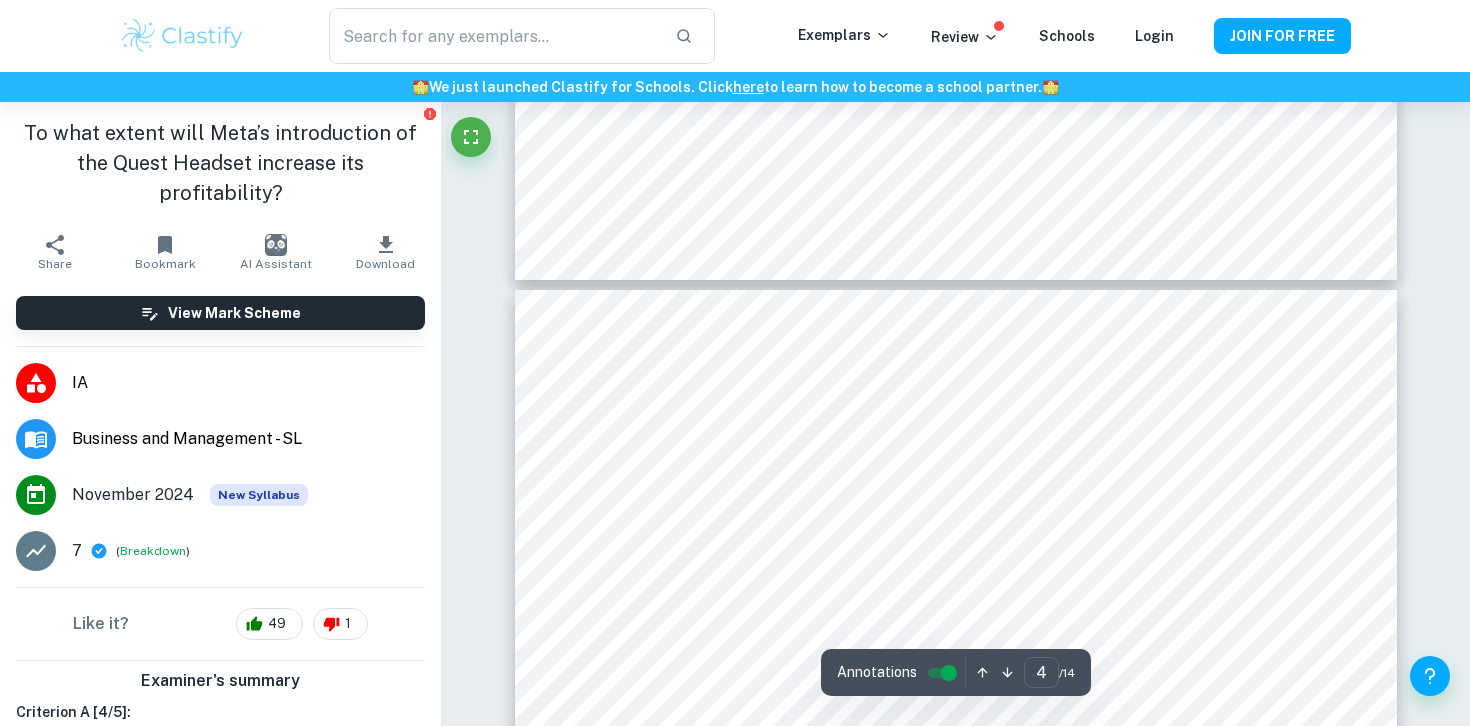 type on "5" 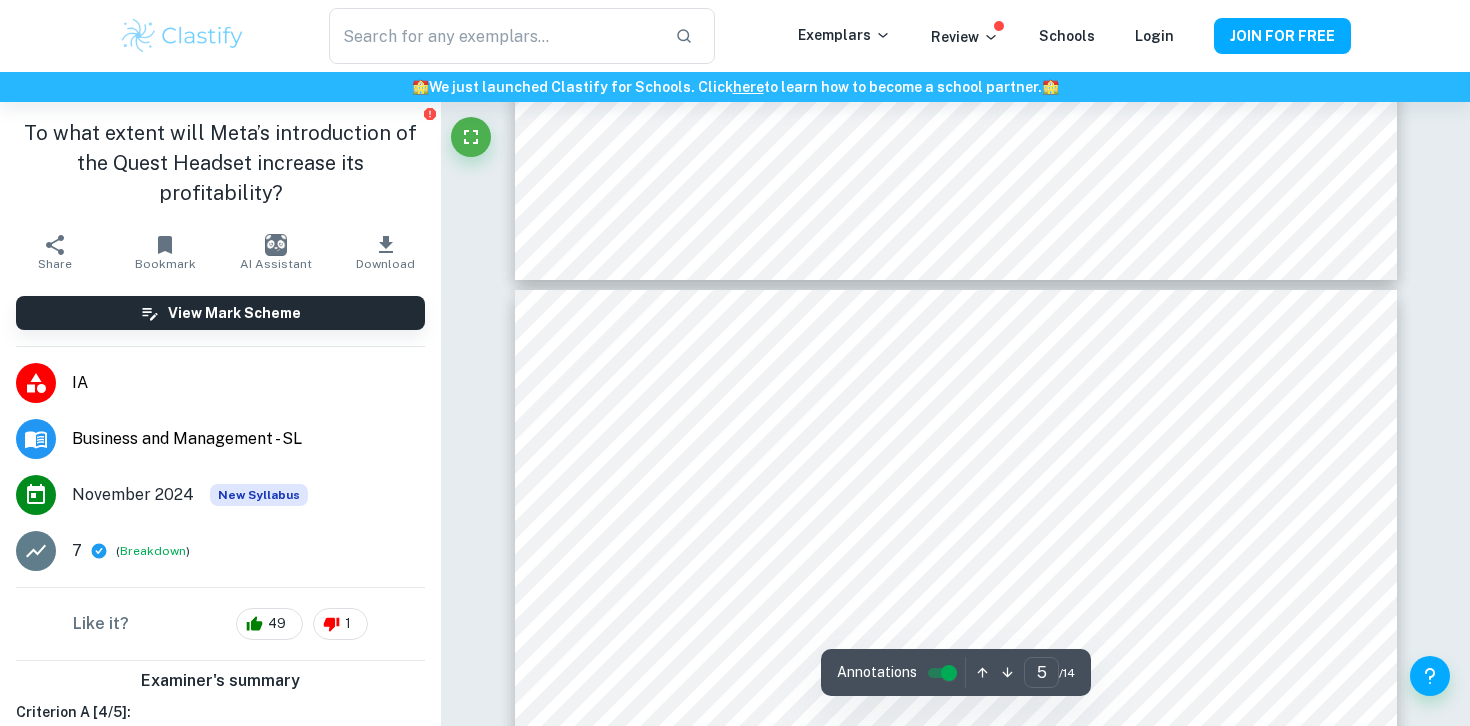 scroll, scrollTop: 5224, scrollLeft: 0, axis: vertical 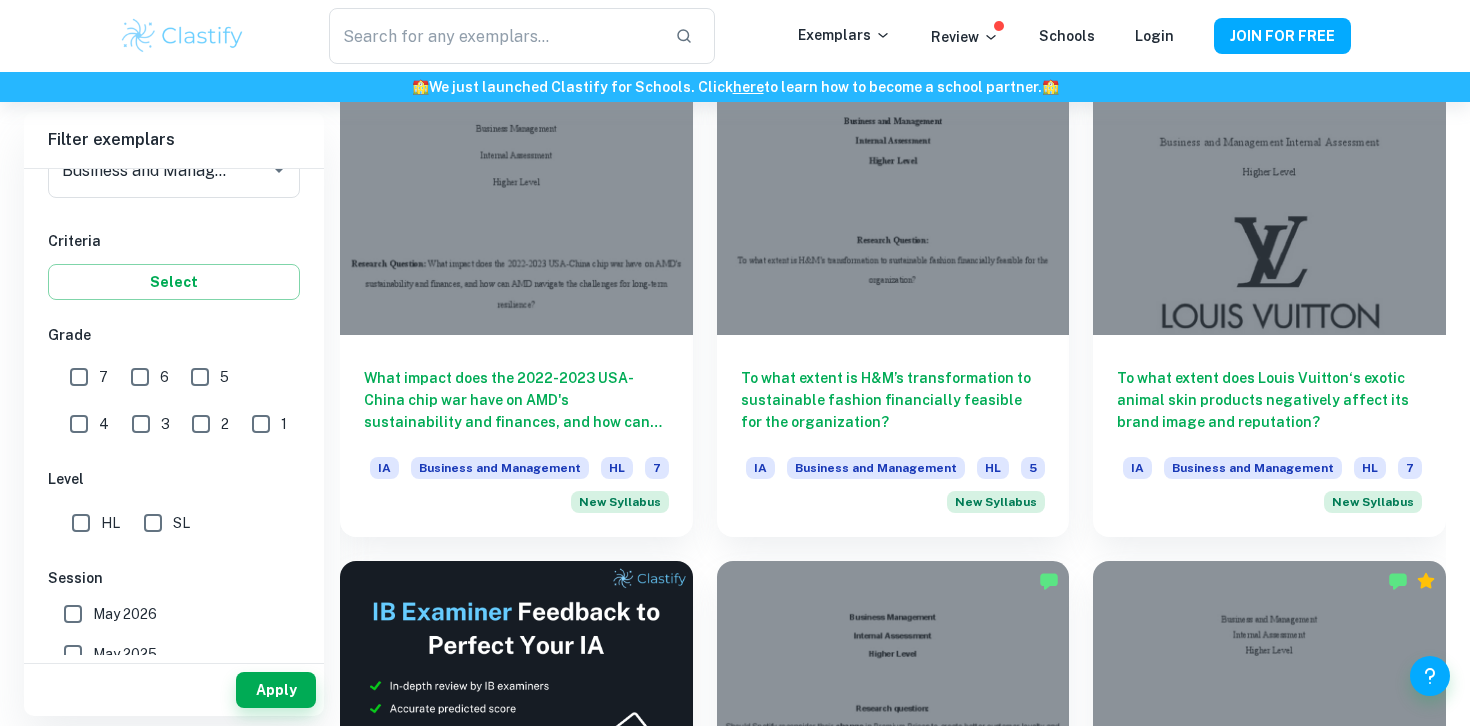 click on "7" at bounding box center [79, 377] 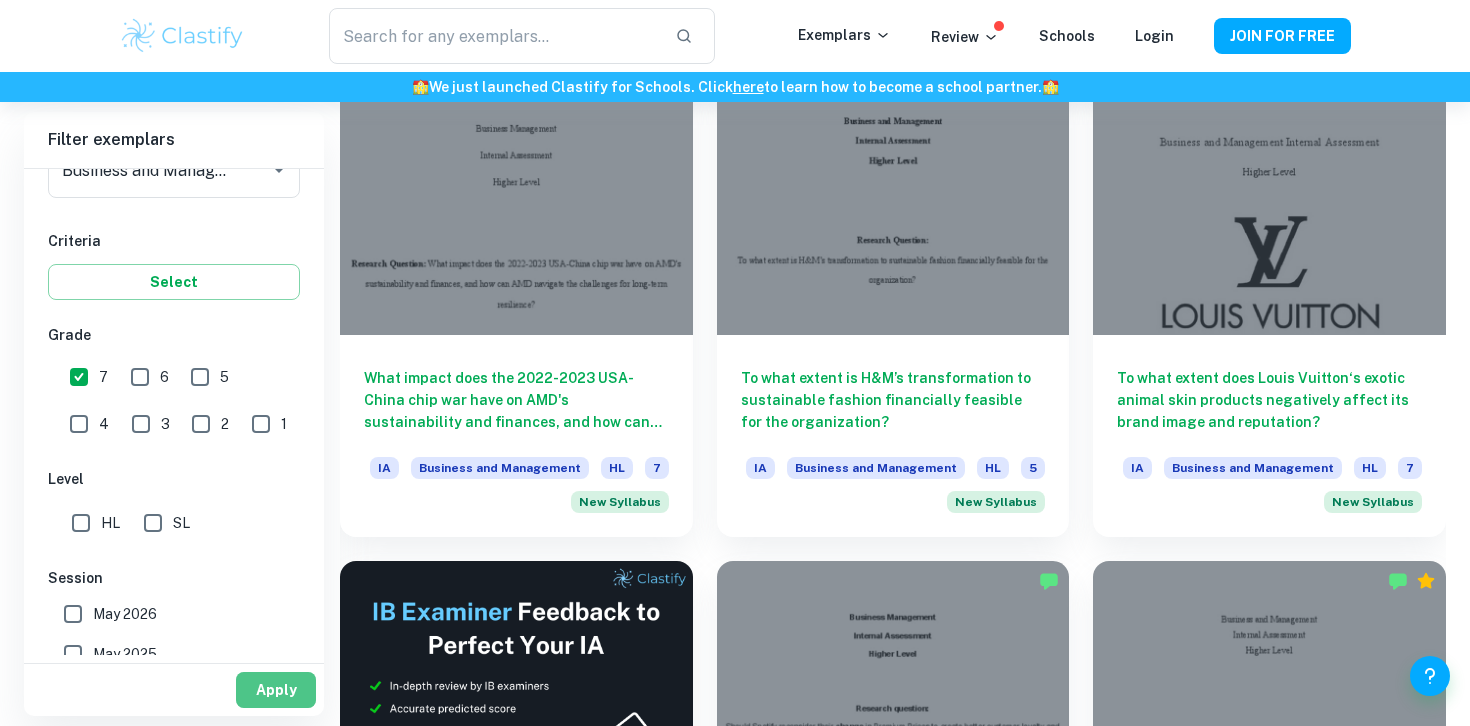click on "Apply" at bounding box center (276, 690) 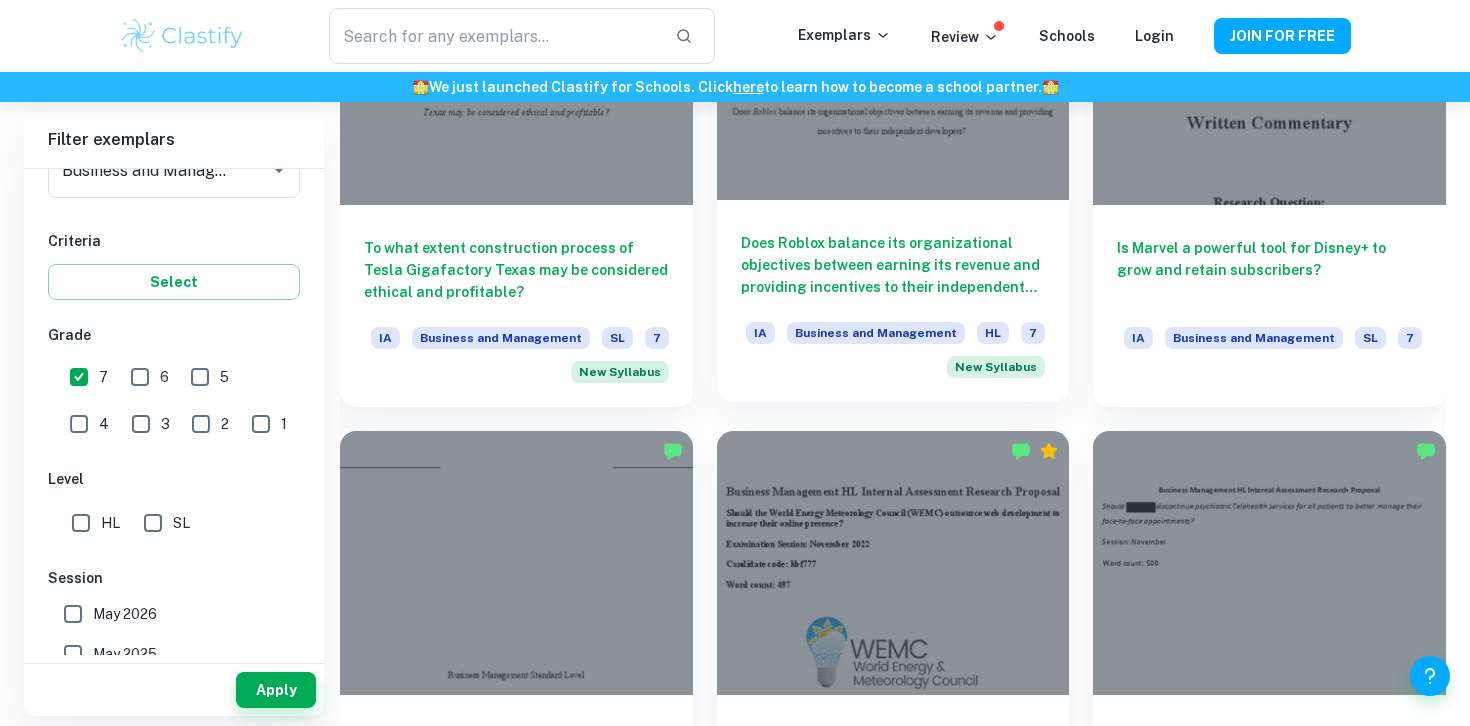 scroll, scrollTop: 5165, scrollLeft: 0, axis: vertical 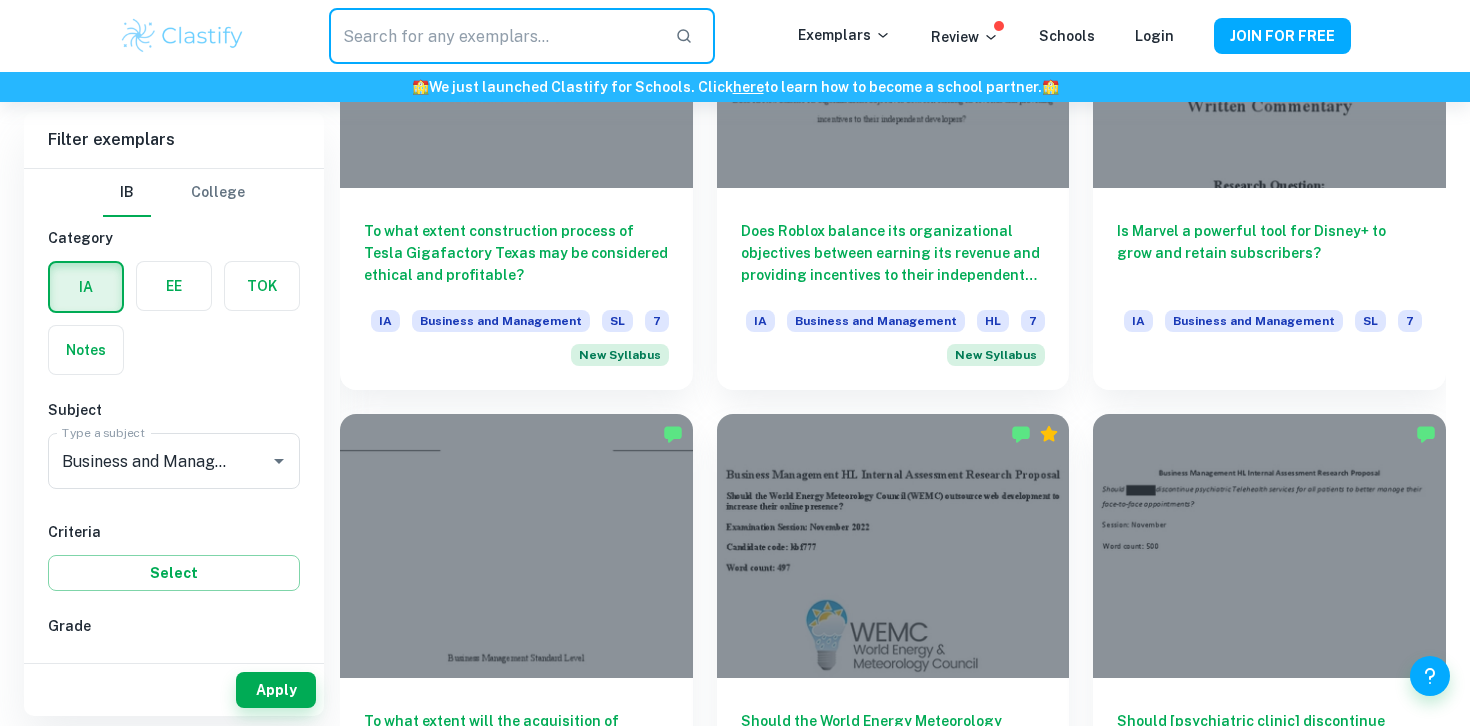 click at bounding box center [494, 36] 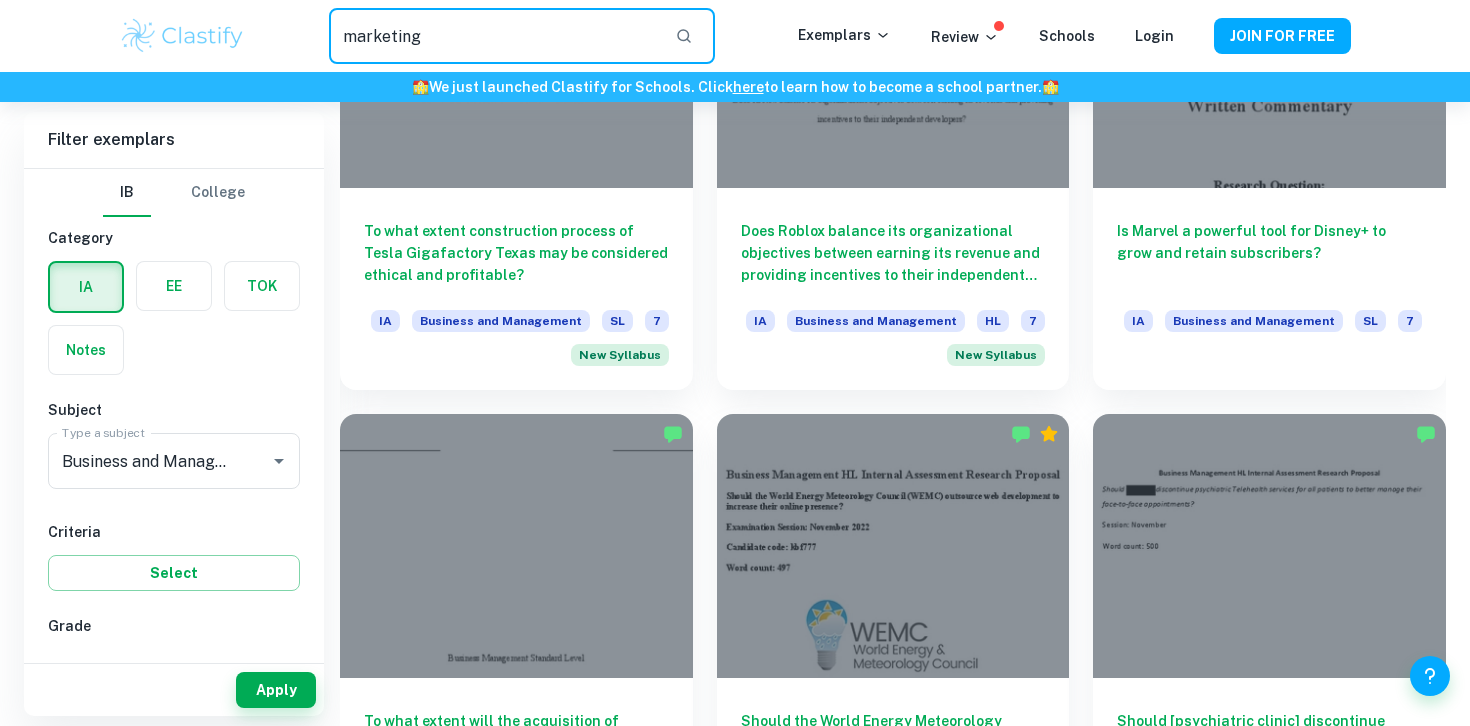 type on "marketing" 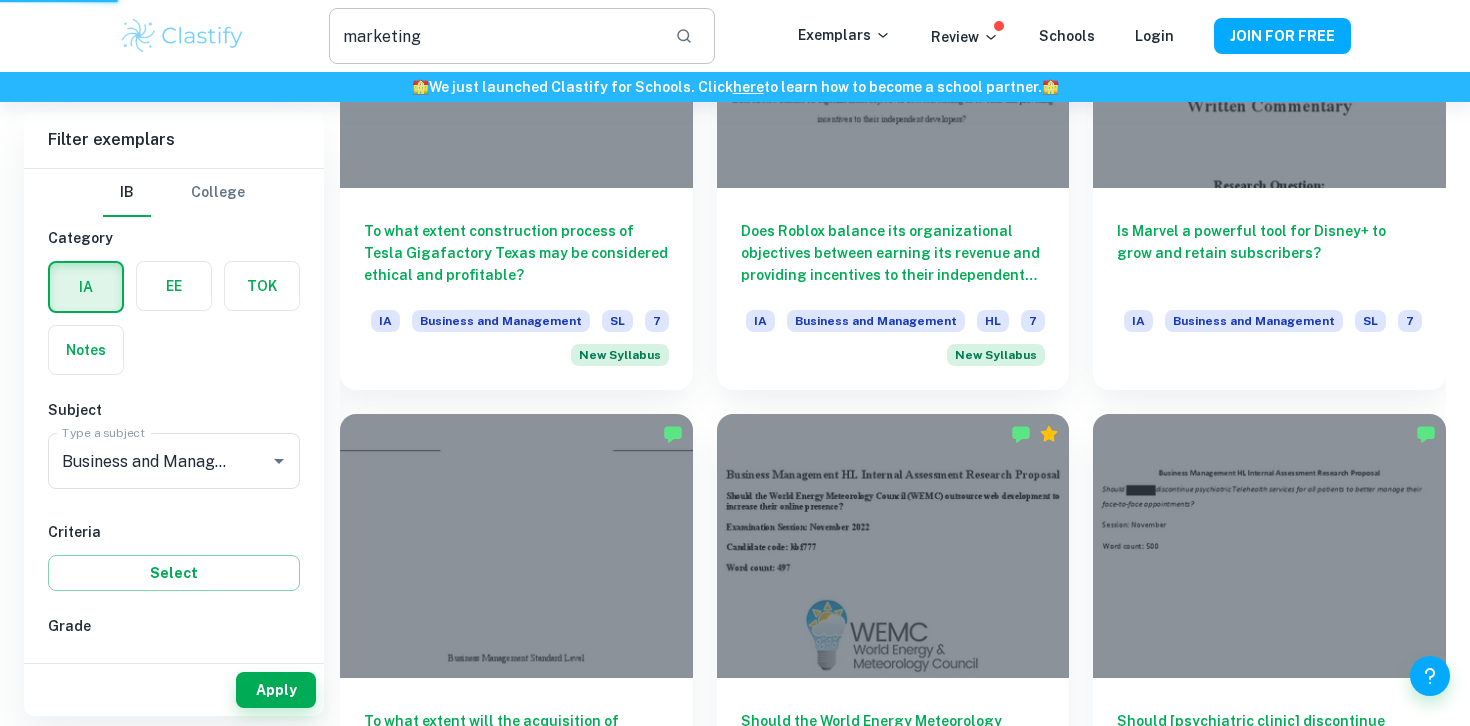 scroll, scrollTop: 0, scrollLeft: 0, axis: both 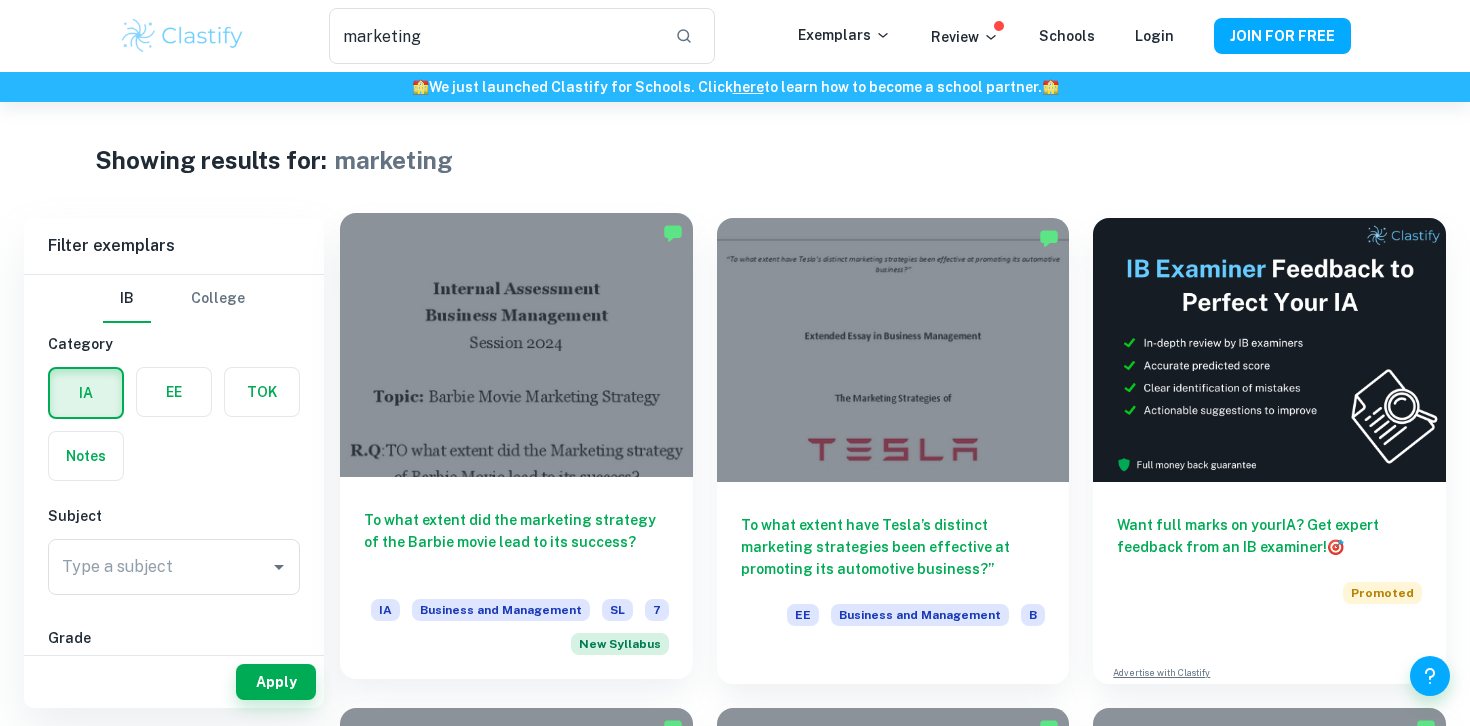 click at bounding box center (516, 345) 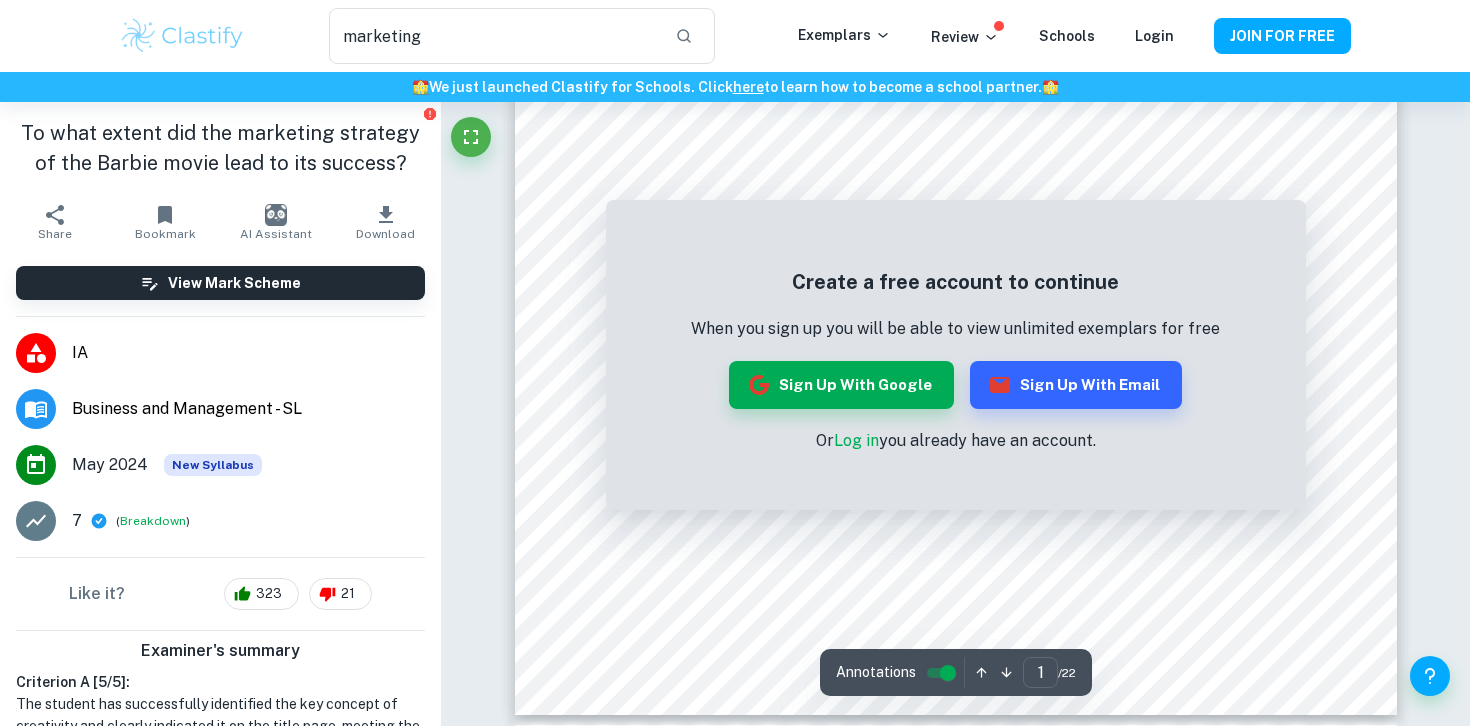 scroll, scrollTop: 706, scrollLeft: 0, axis: vertical 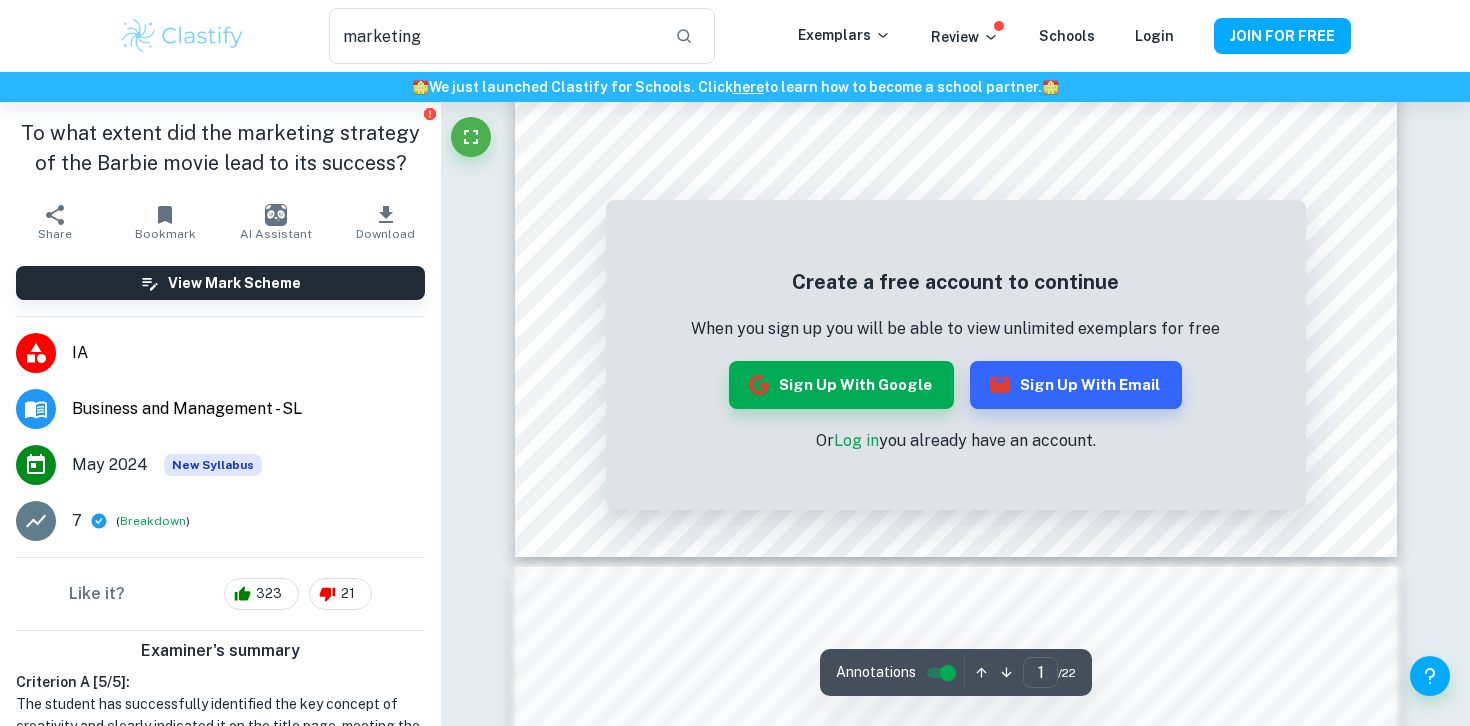 click on "Log in" at bounding box center (856, 440) 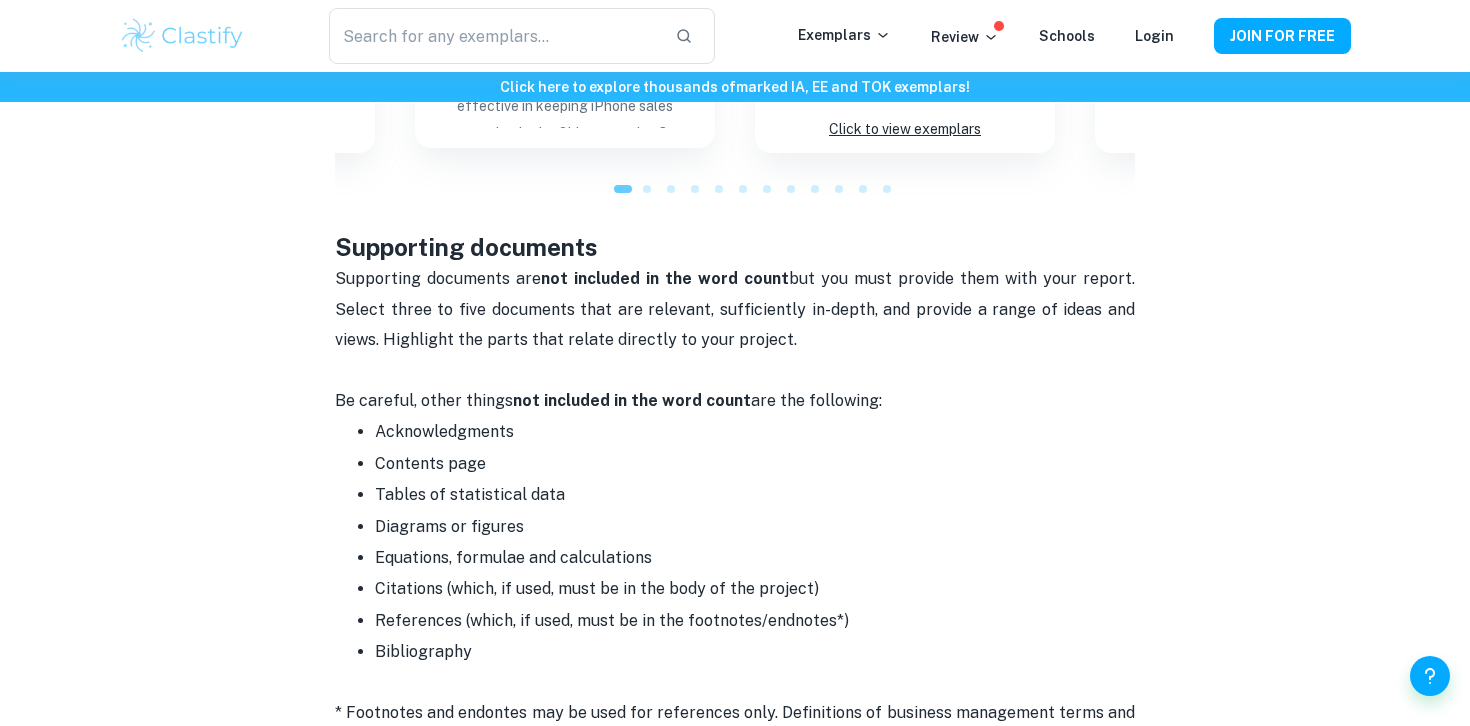 scroll, scrollTop: 1942, scrollLeft: 0, axis: vertical 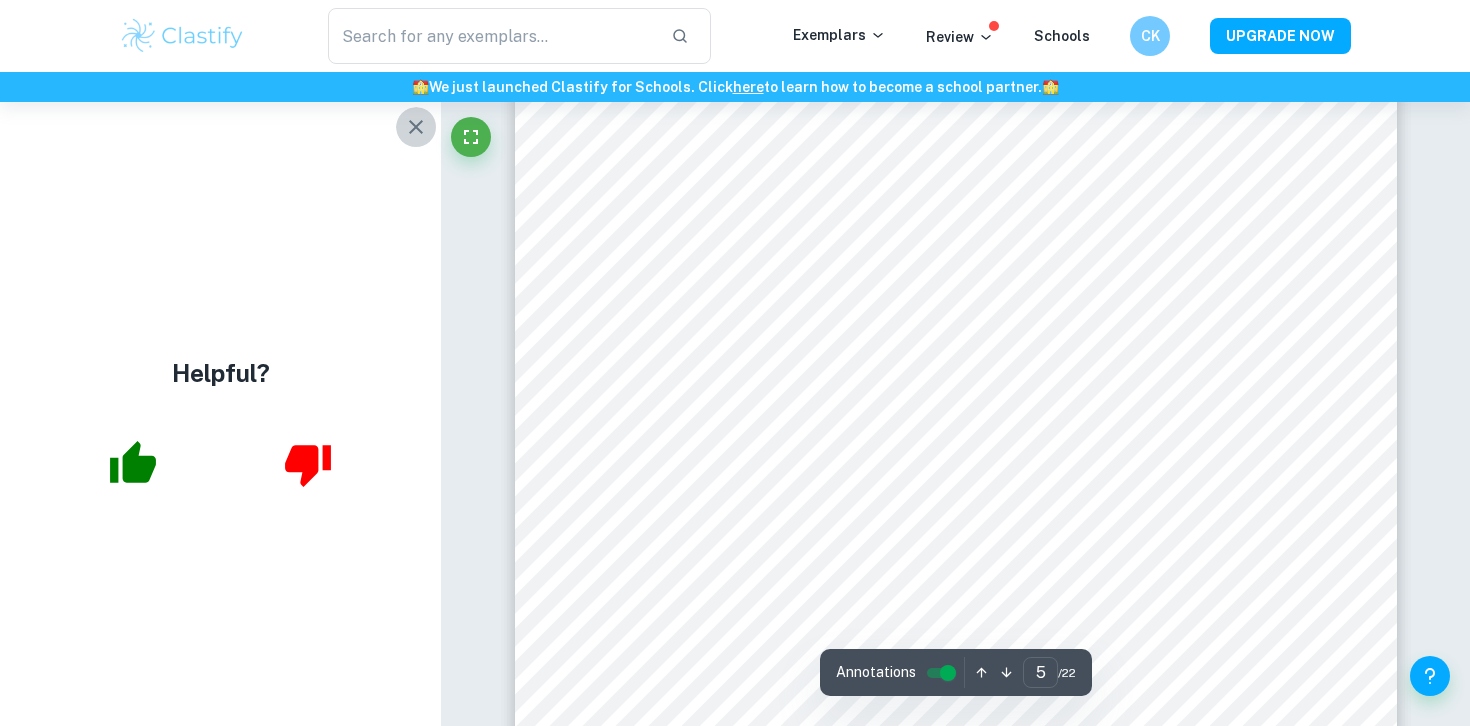 click 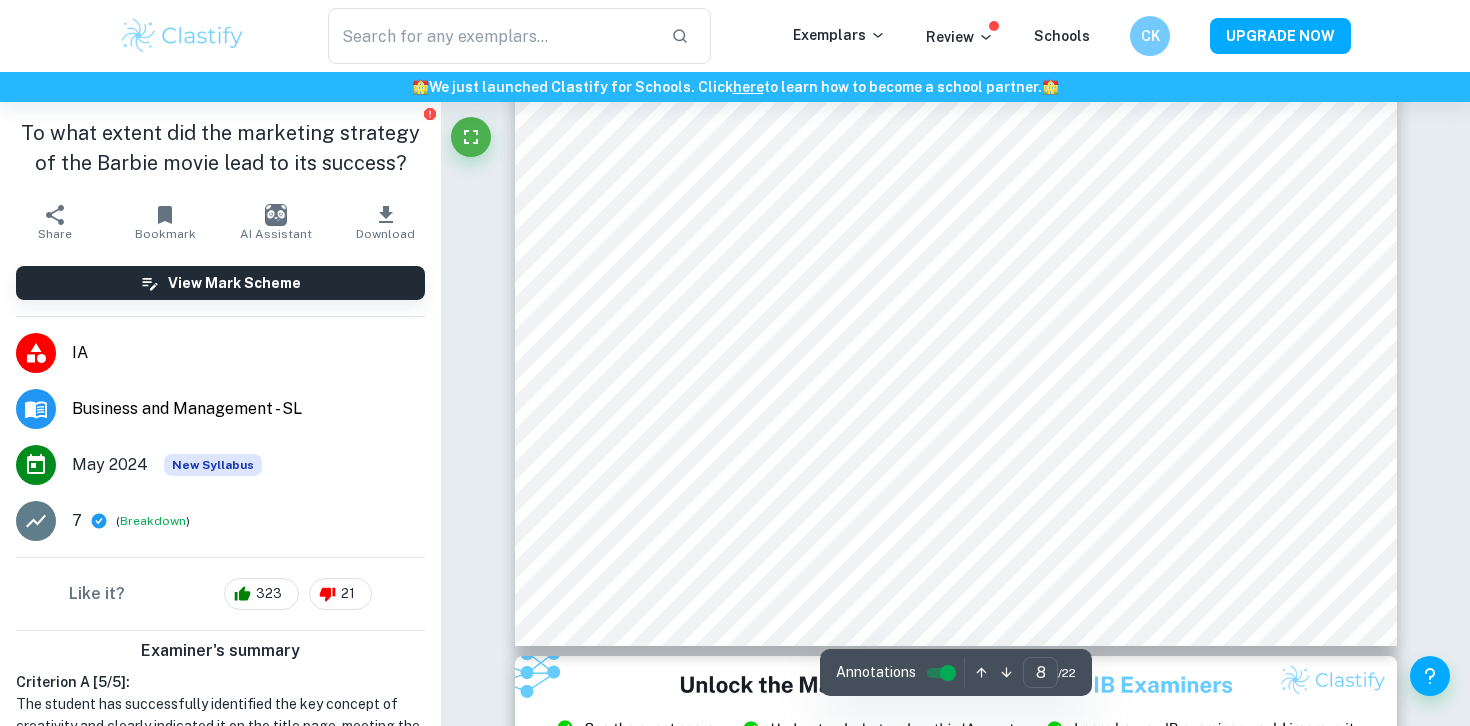 scroll, scrollTop: 8970, scrollLeft: 0, axis: vertical 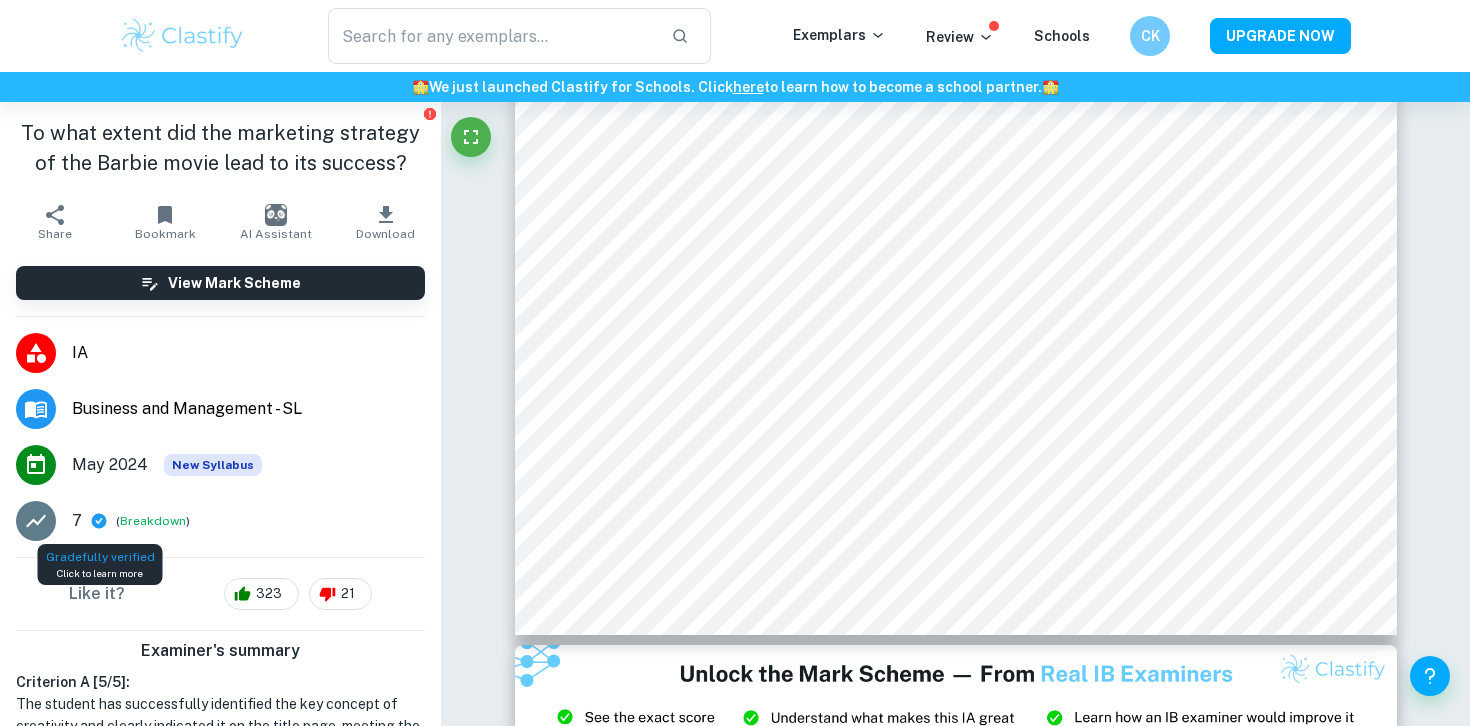 click 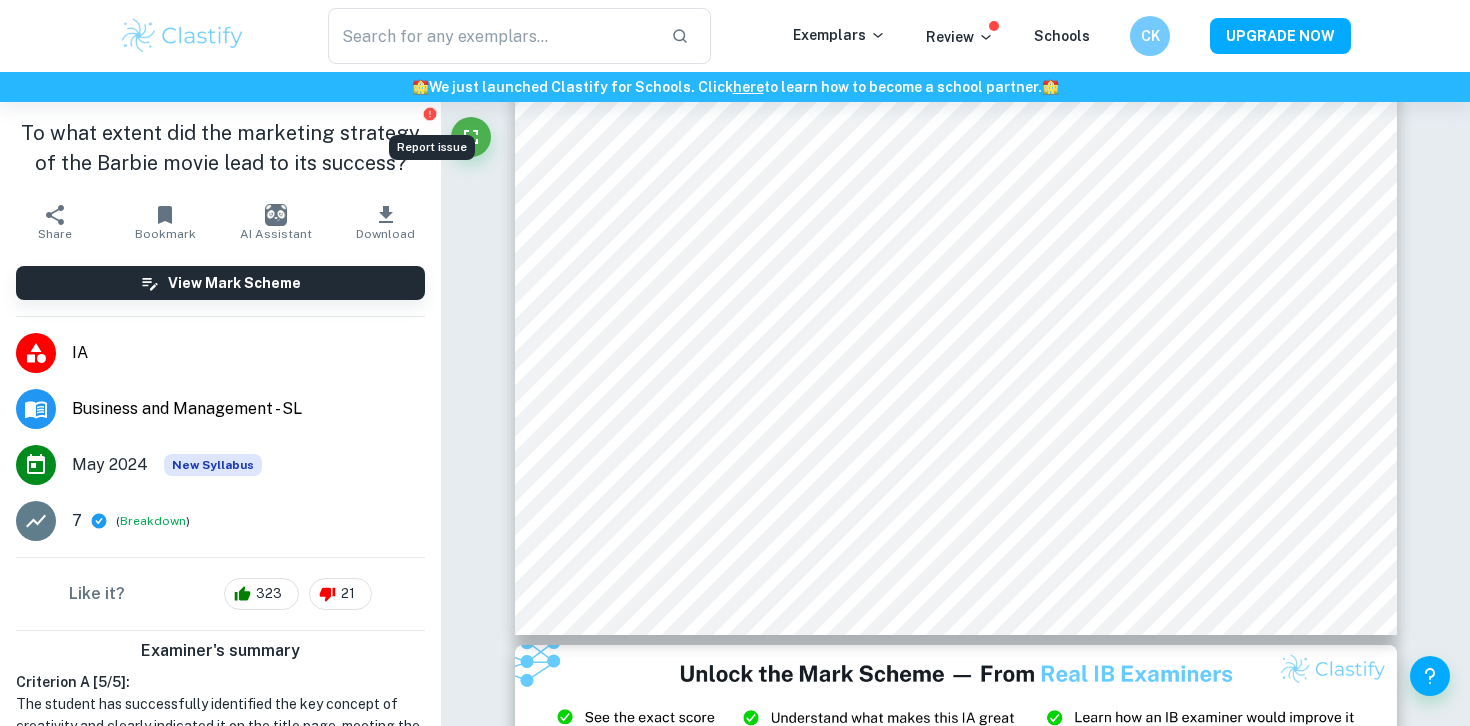click 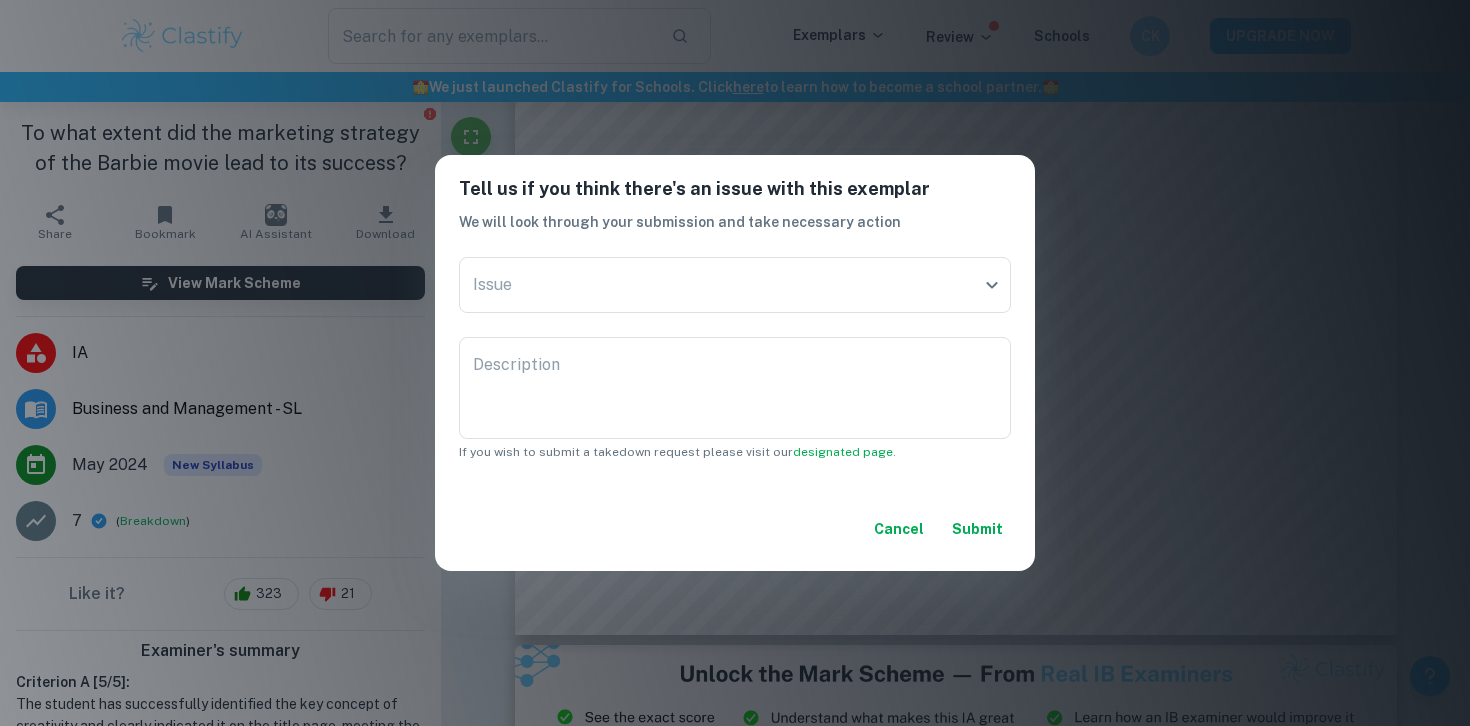 click on "Cancel" at bounding box center [899, 529] 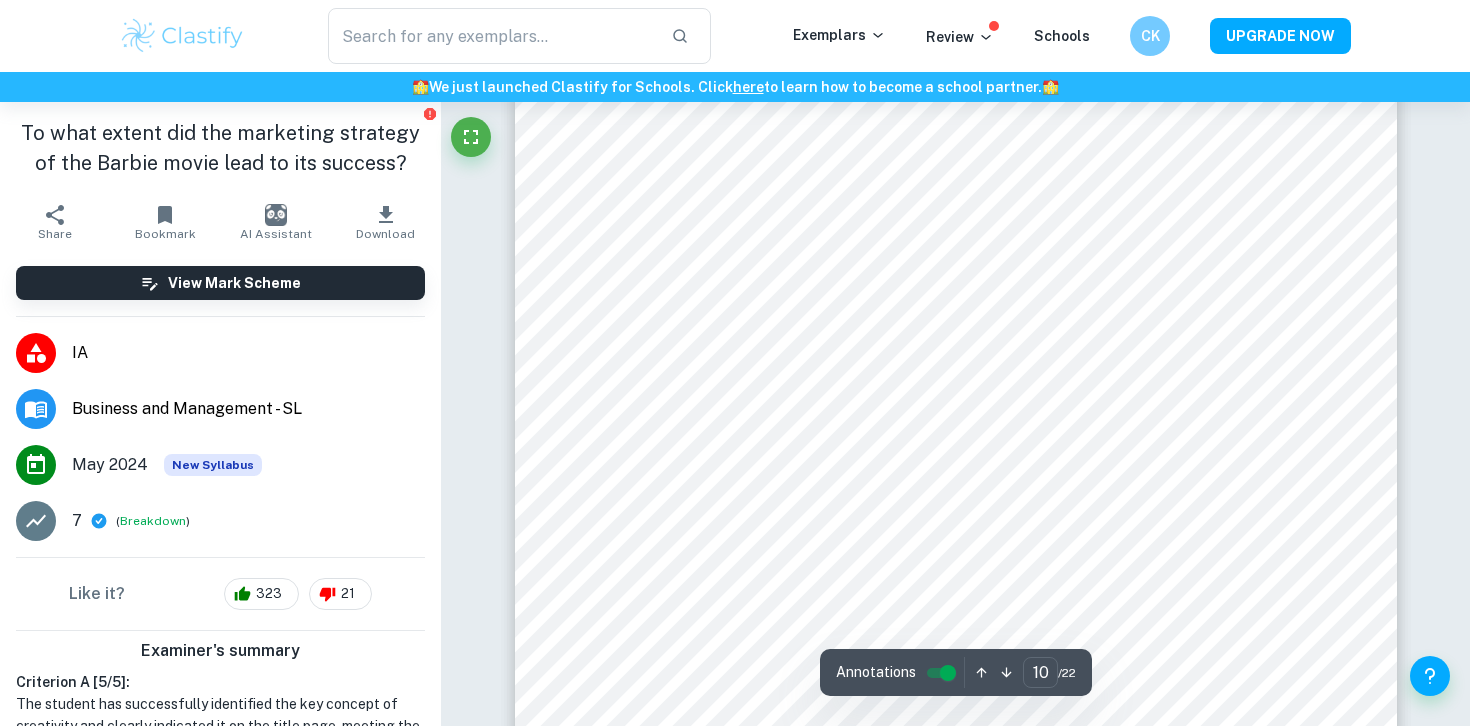 scroll, scrollTop: 10849, scrollLeft: 0, axis: vertical 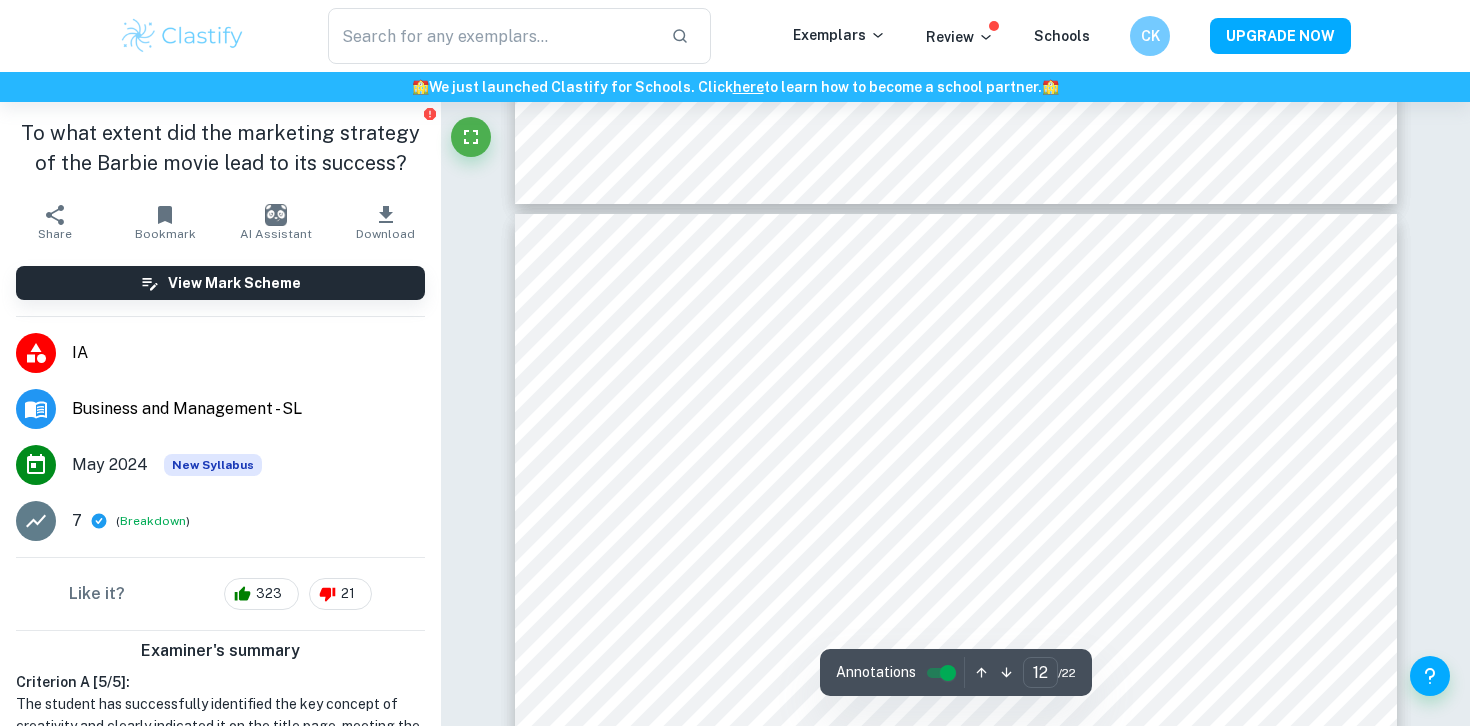 type on "11" 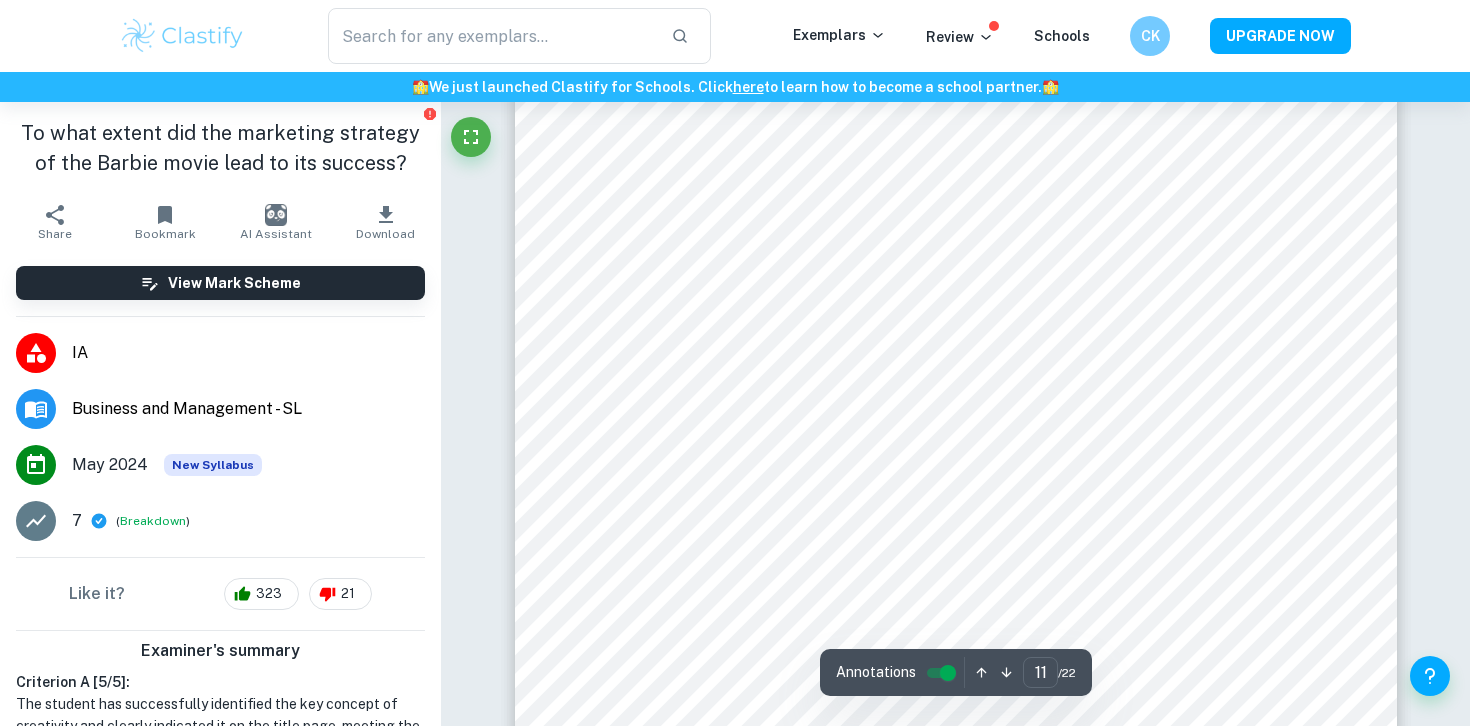 scroll, scrollTop: 12436, scrollLeft: 0, axis: vertical 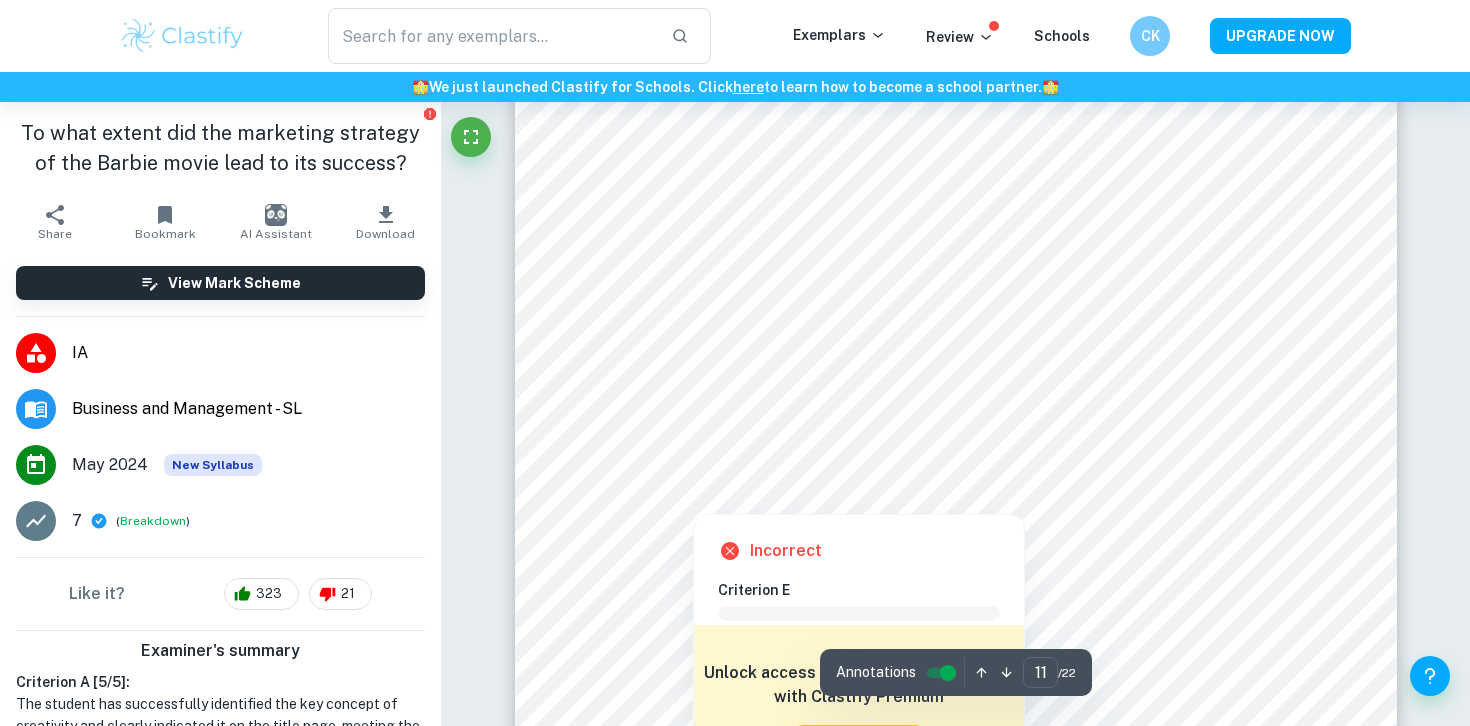 click at bounding box center (692, 498) 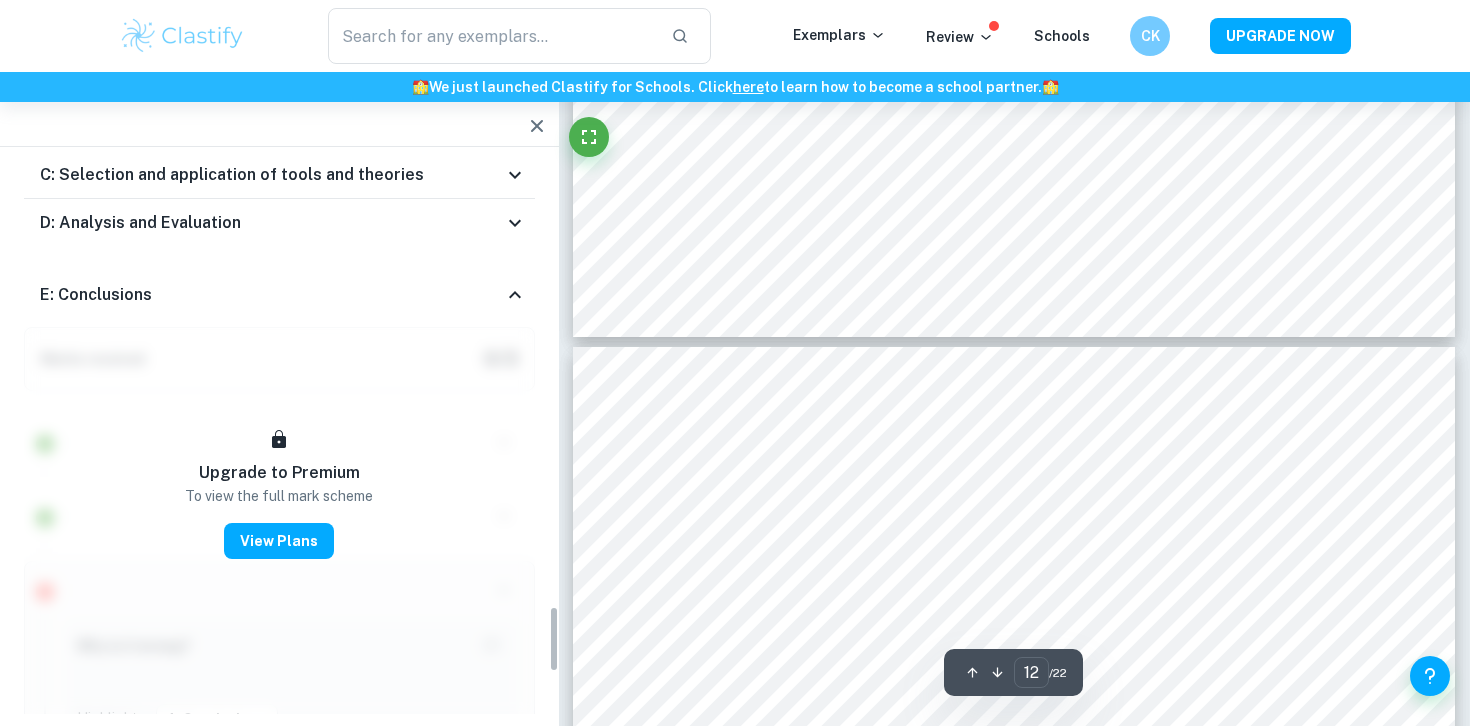 scroll, scrollTop: 3702, scrollLeft: 0, axis: vertical 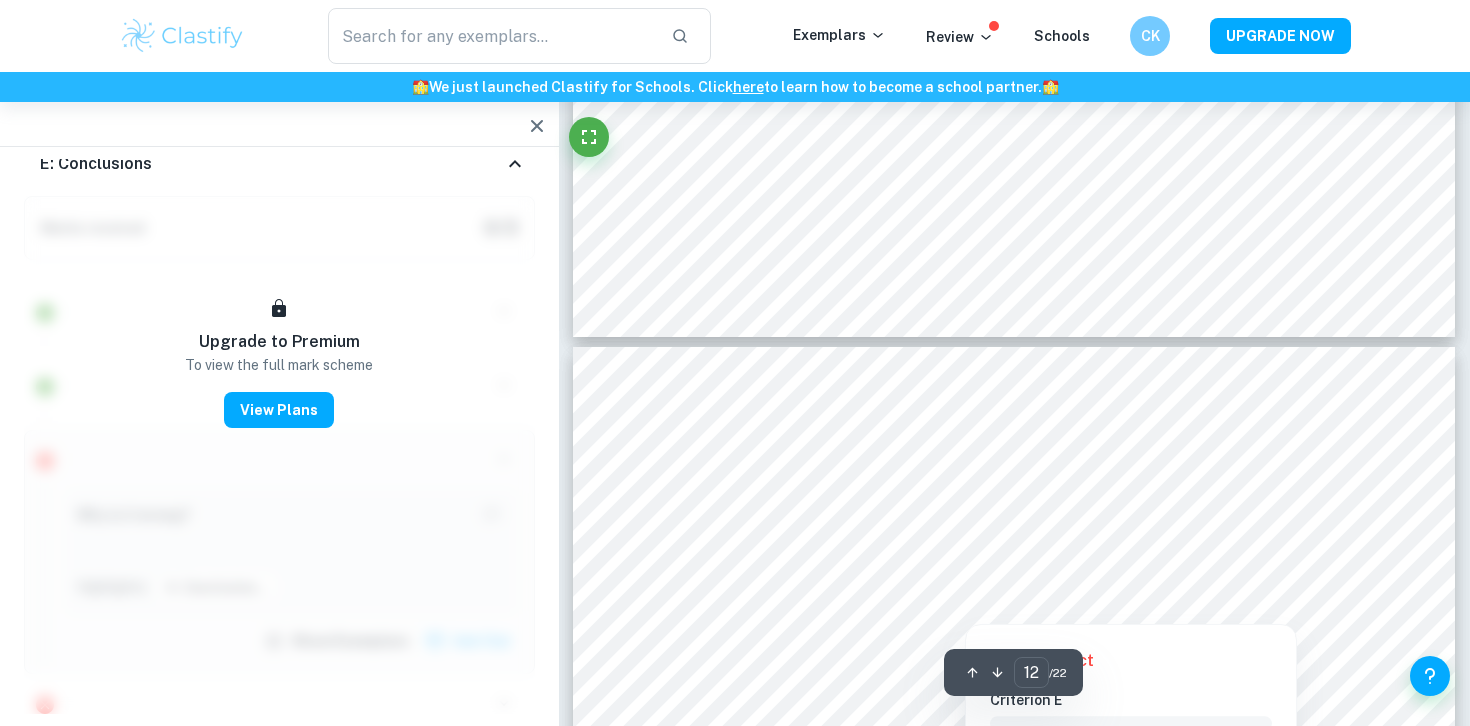 click at bounding box center [964, 604] 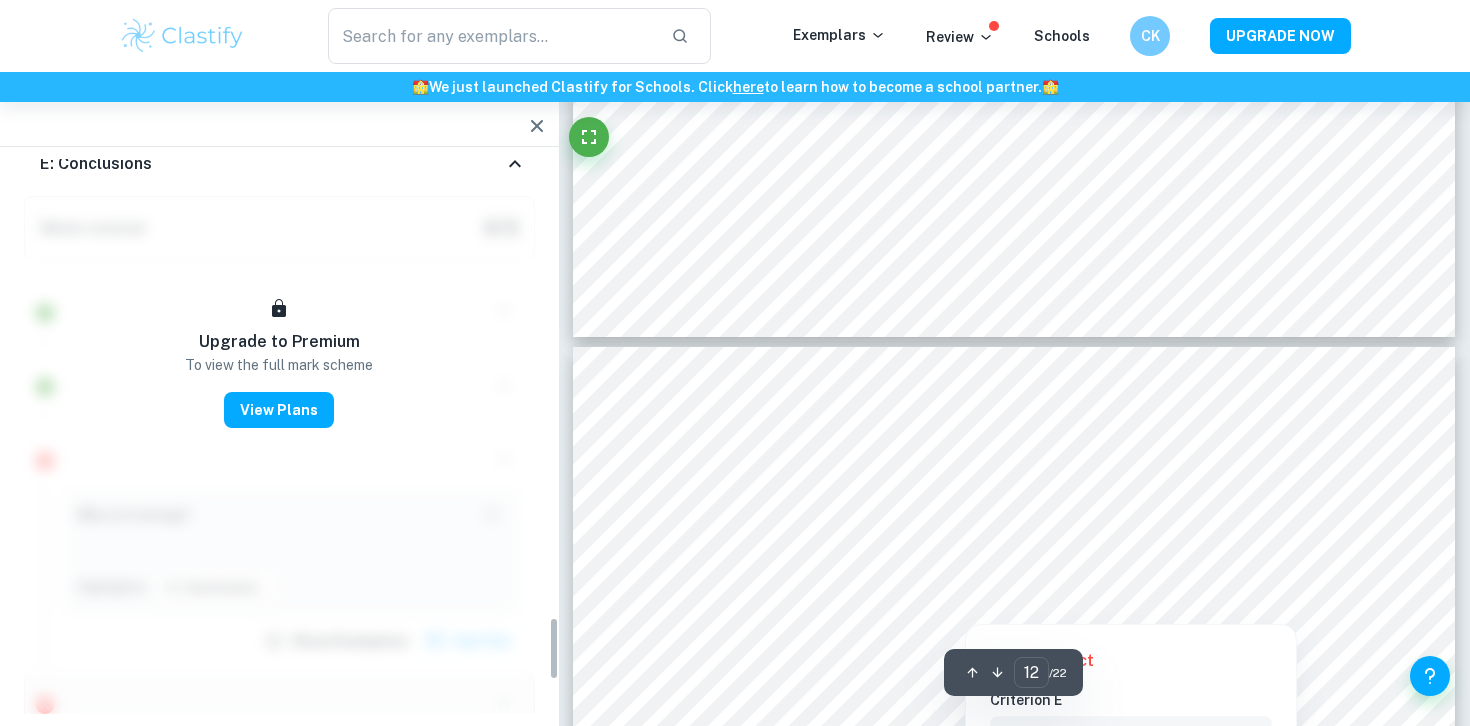 scroll, scrollTop: 3969, scrollLeft: 0, axis: vertical 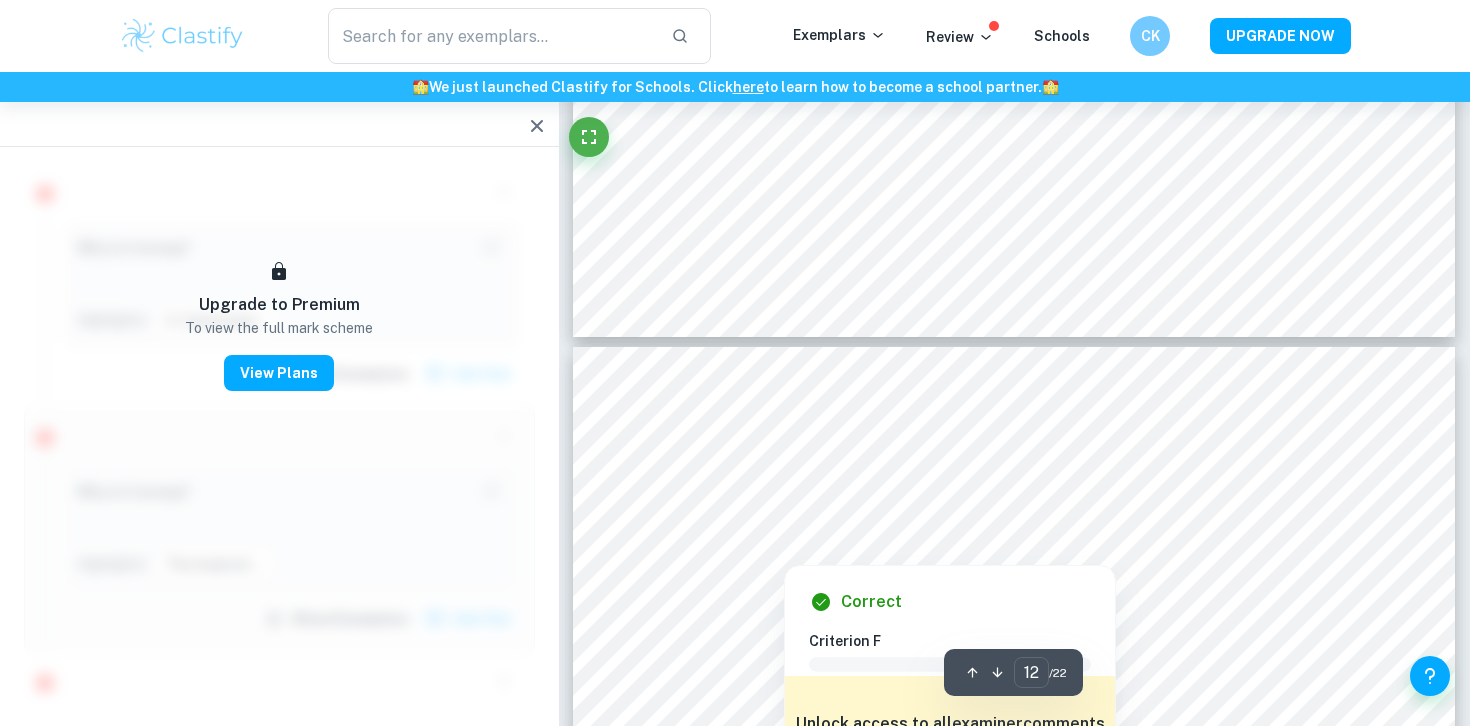 click at bounding box center [1007, 492] 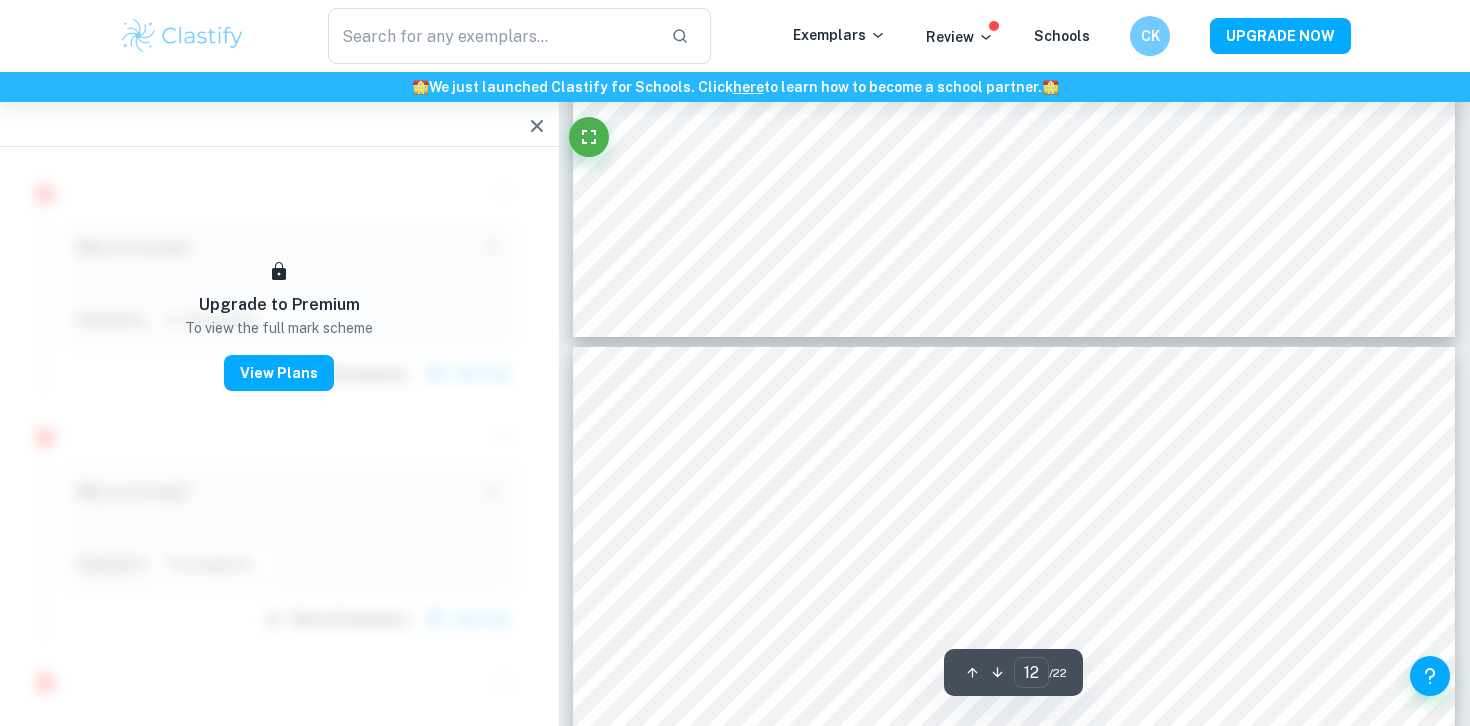 scroll, scrollTop: 4919, scrollLeft: 0, axis: vertical 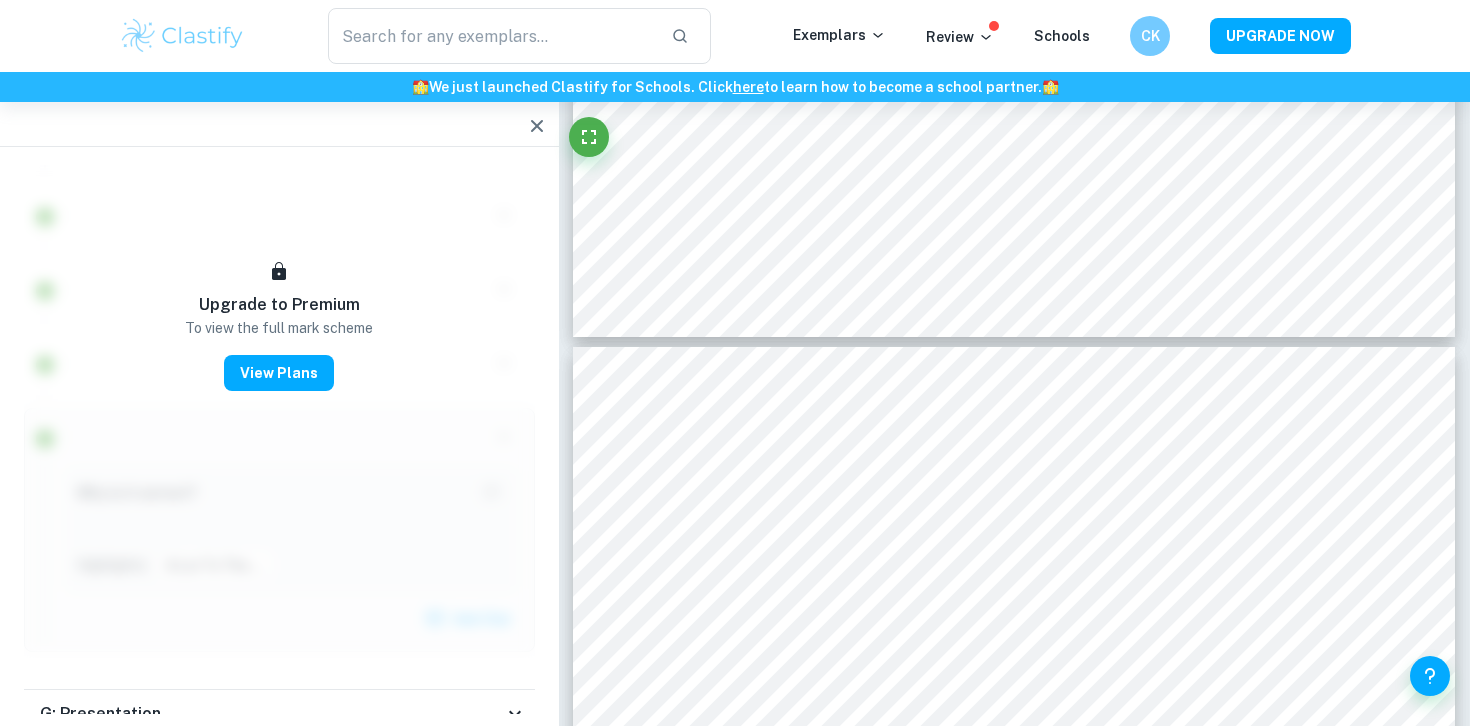 type on "11" 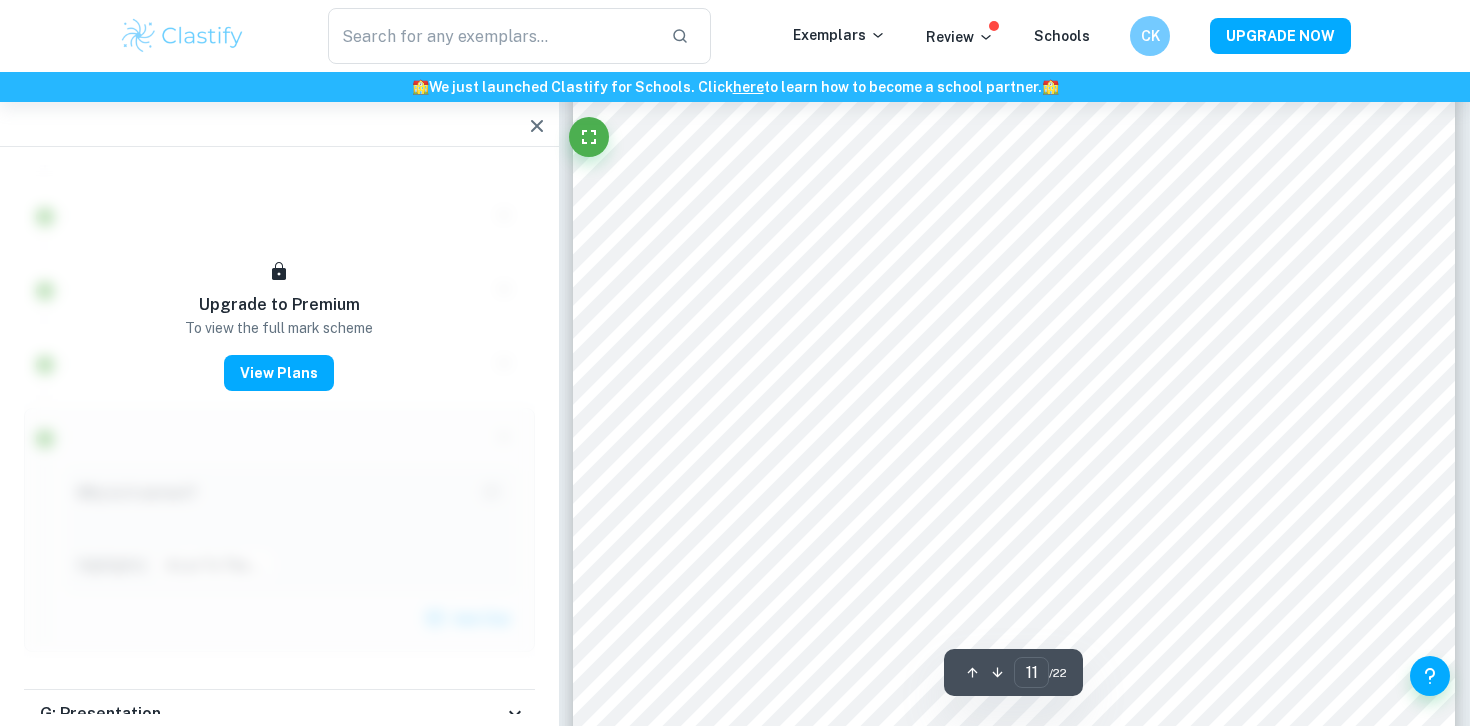 scroll, scrollTop: 11338, scrollLeft: 0, axis: vertical 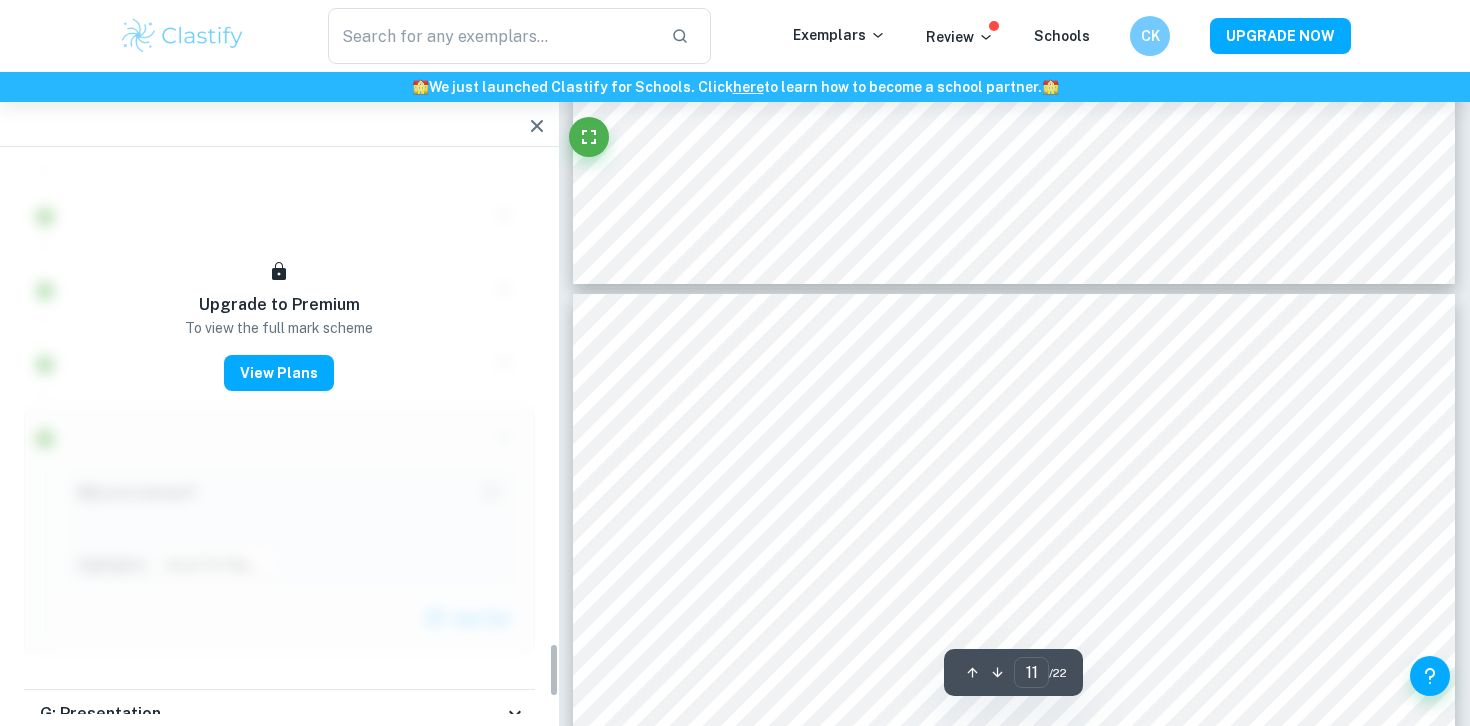 click 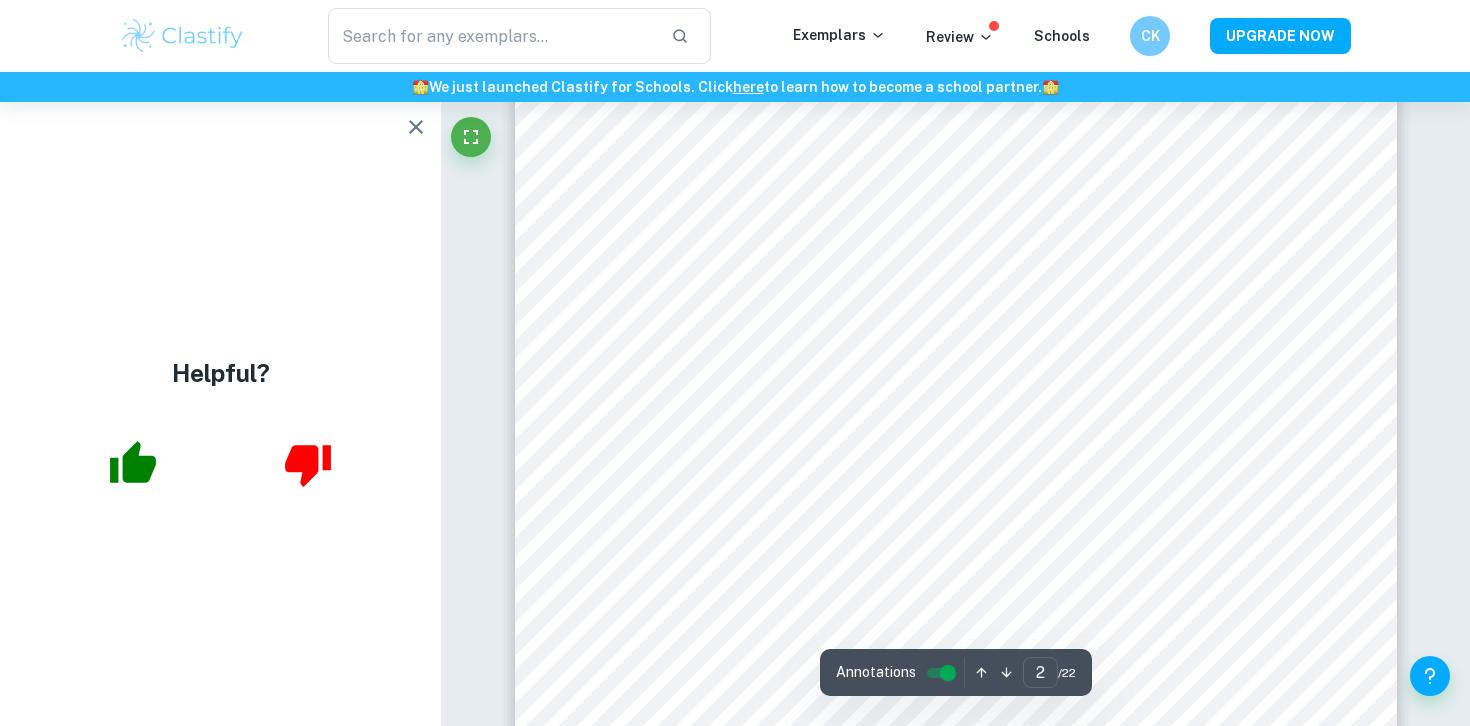 scroll, scrollTop: 1608, scrollLeft: 0, axis: vertical 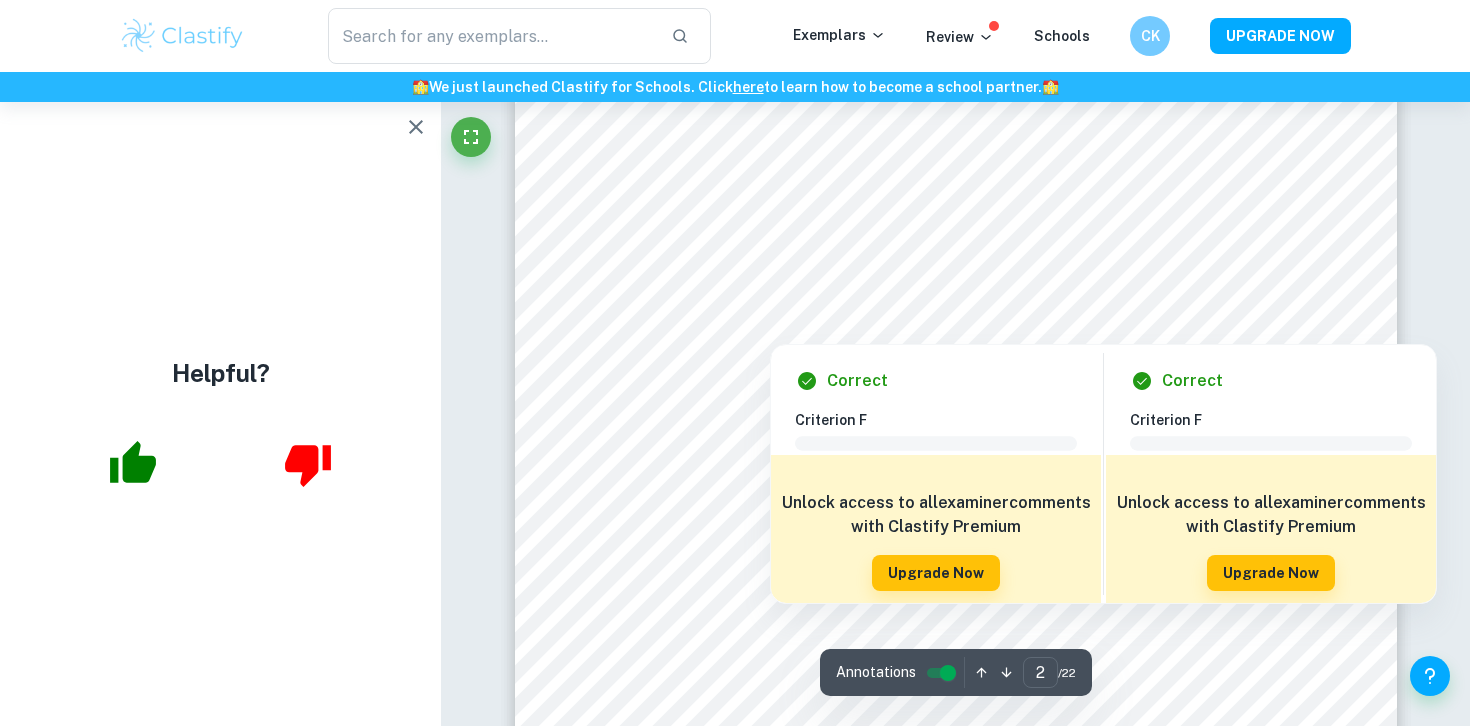 click 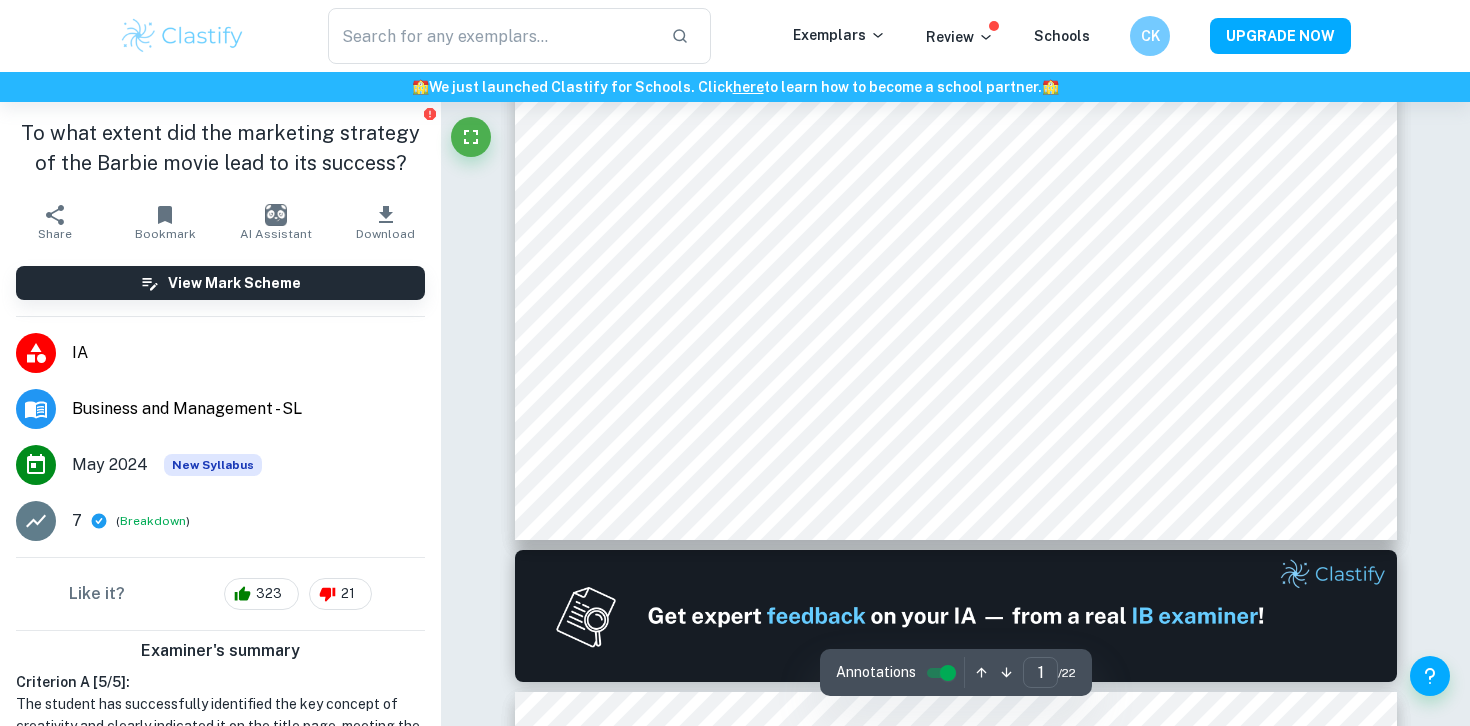 scroll, scrollTop: 724, scrollLeft: 0, axis: vertical 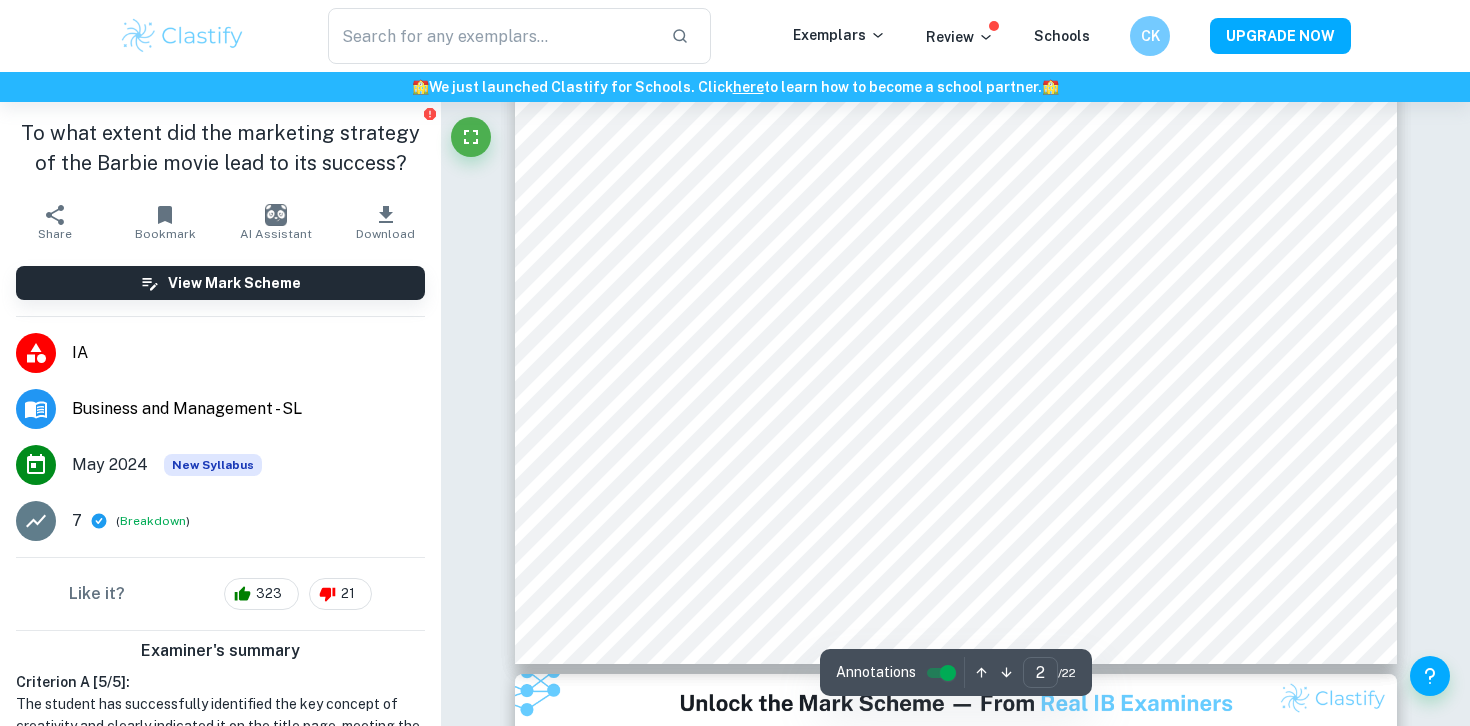 type on "3" 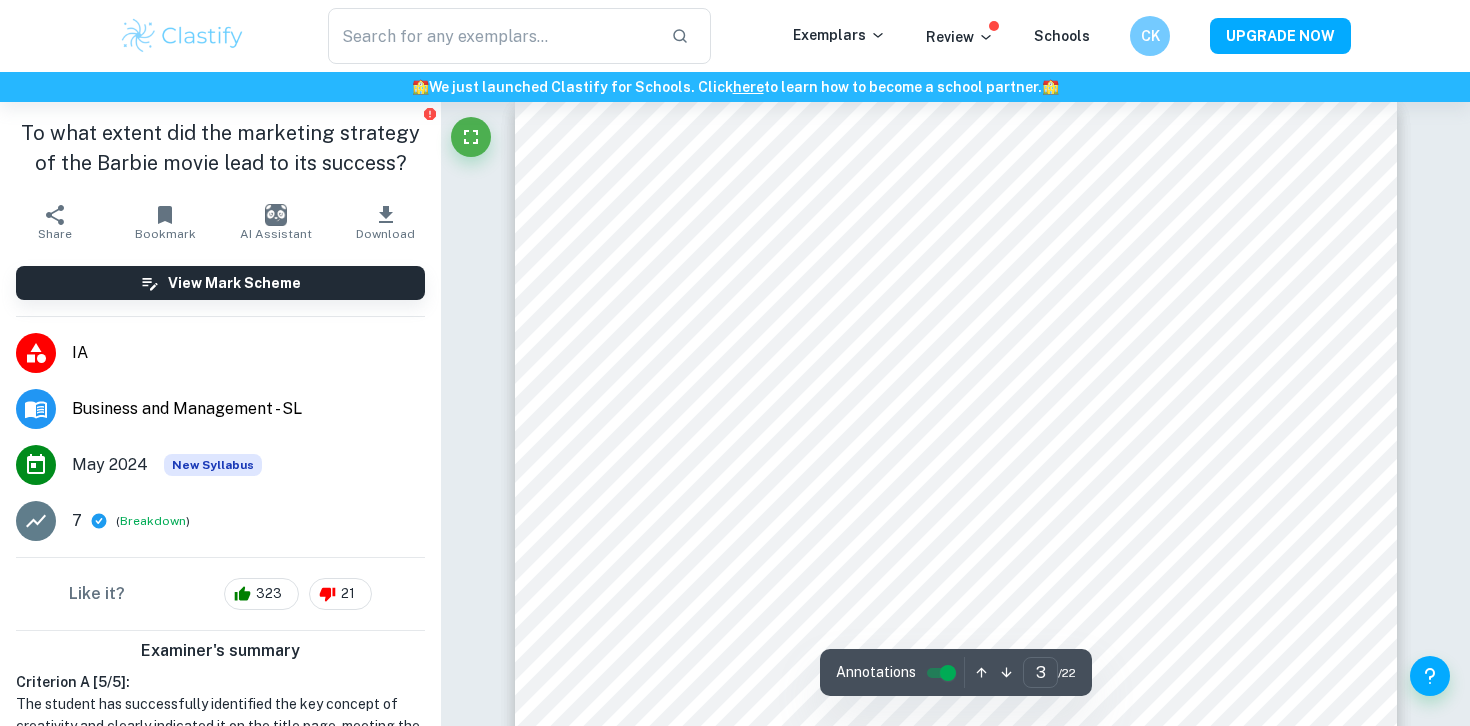 scroll, scrollTop: 2612, scrollLeft: 0, axis: vertical 